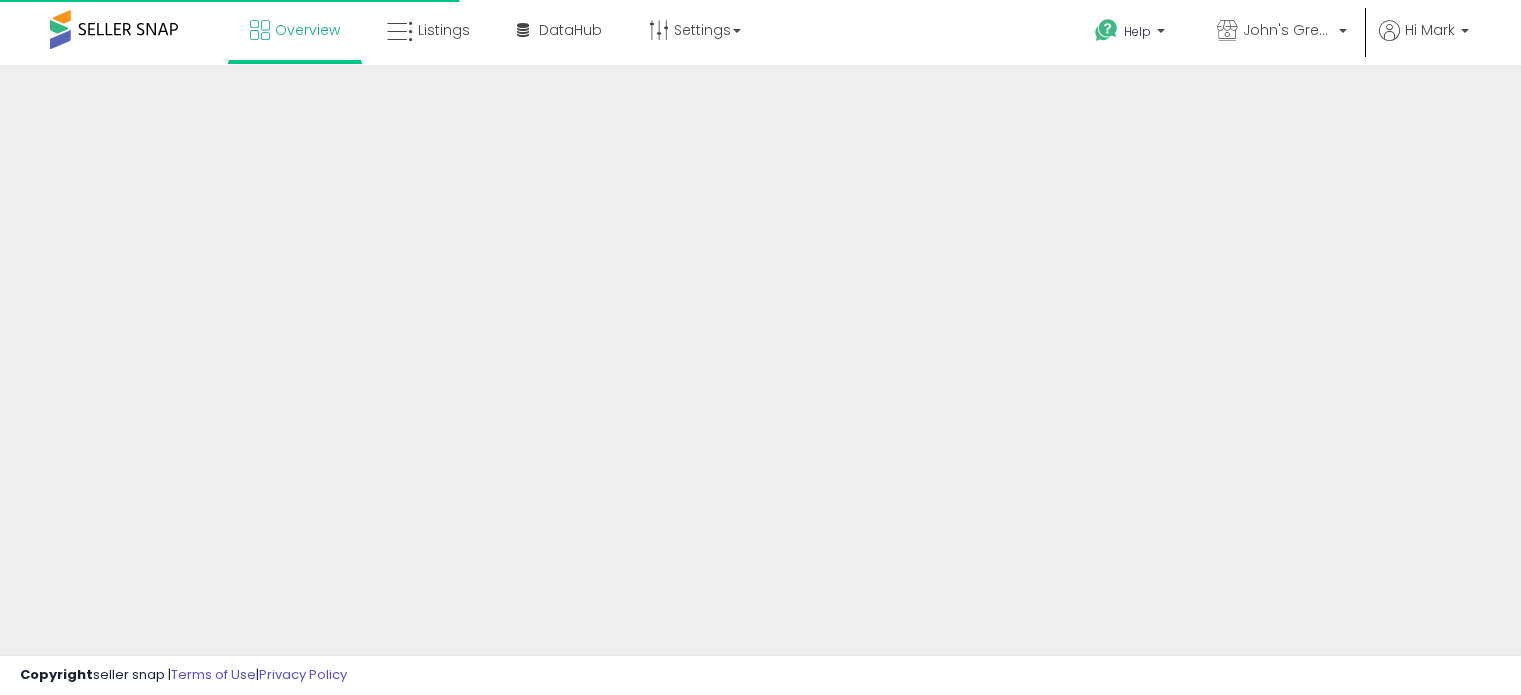 scroll, scrollTop: 0, scrollLeft: 0, axis: both 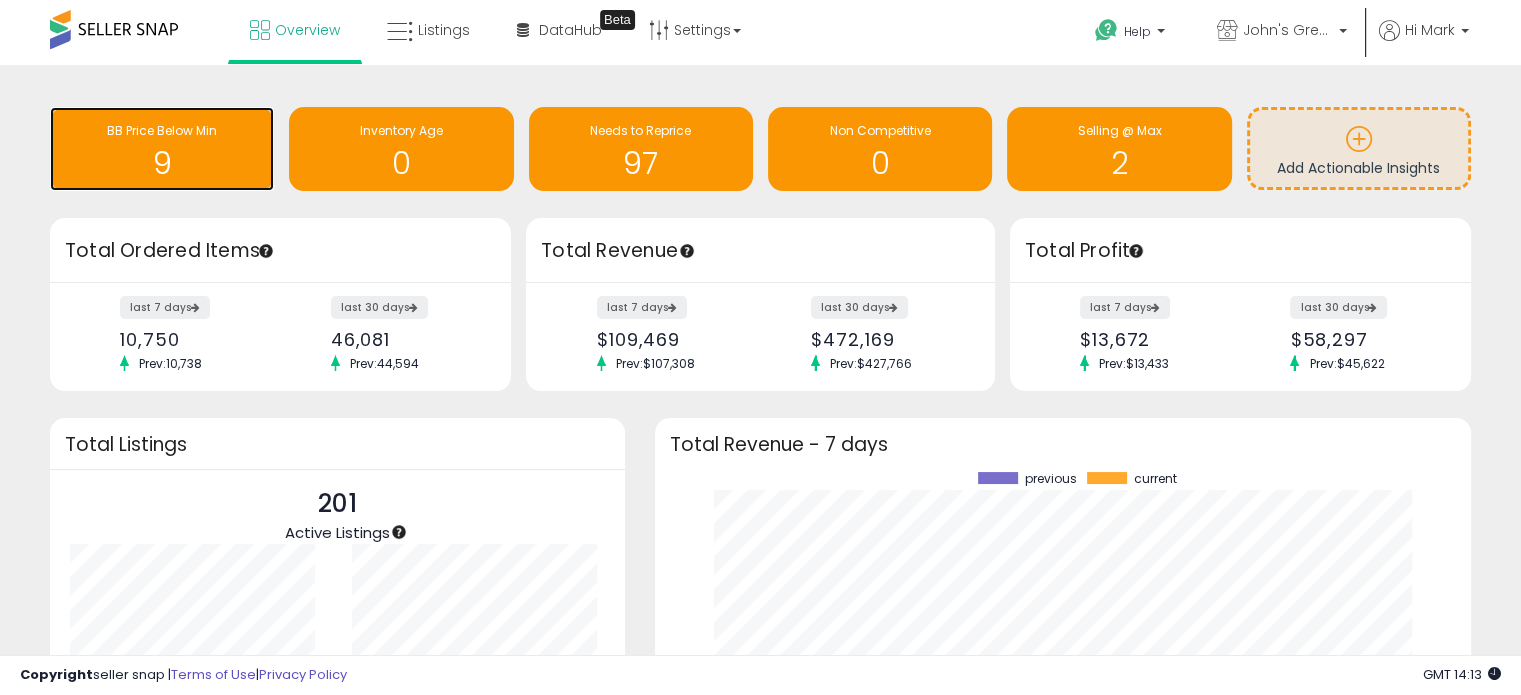 click on "BB Price Below Min" at bounding box center [162, 131] 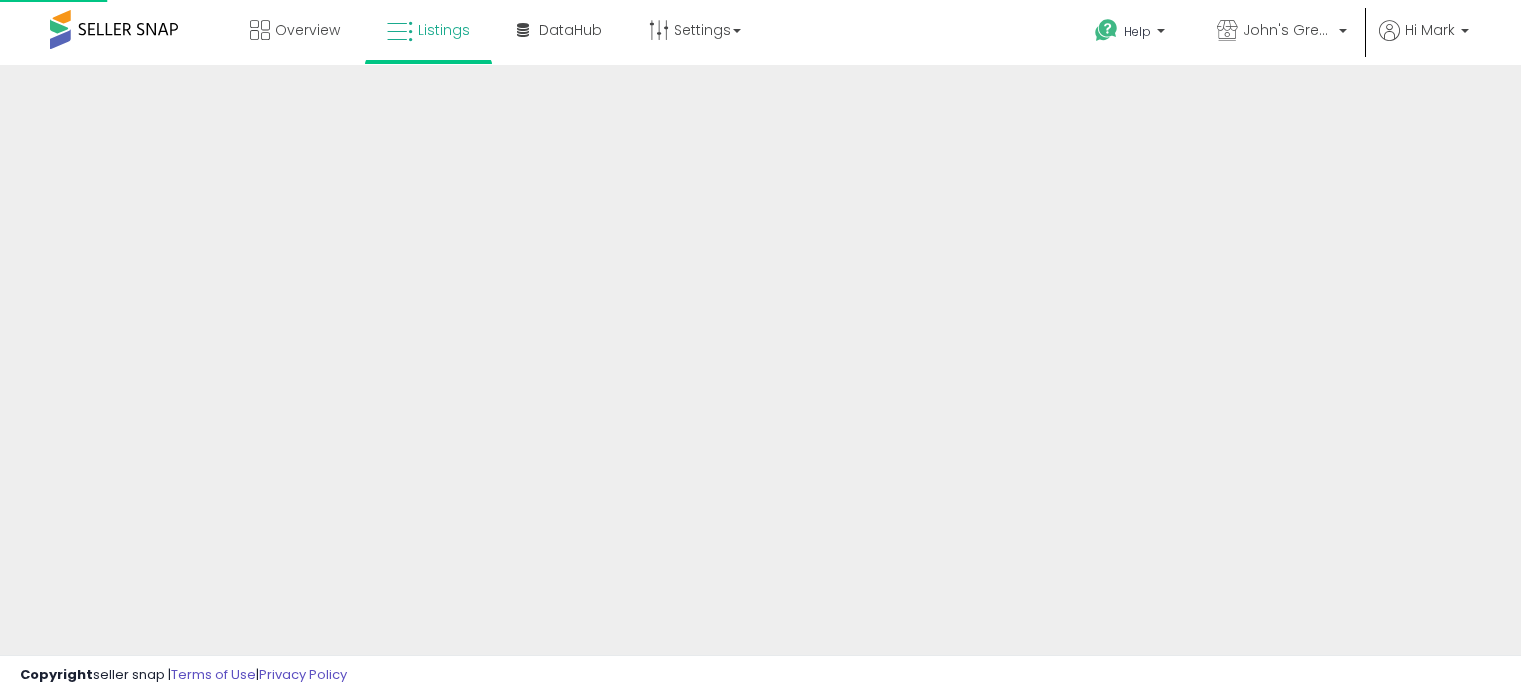scroll, scrollTop: 0, scrollLeft: 0, axis: both 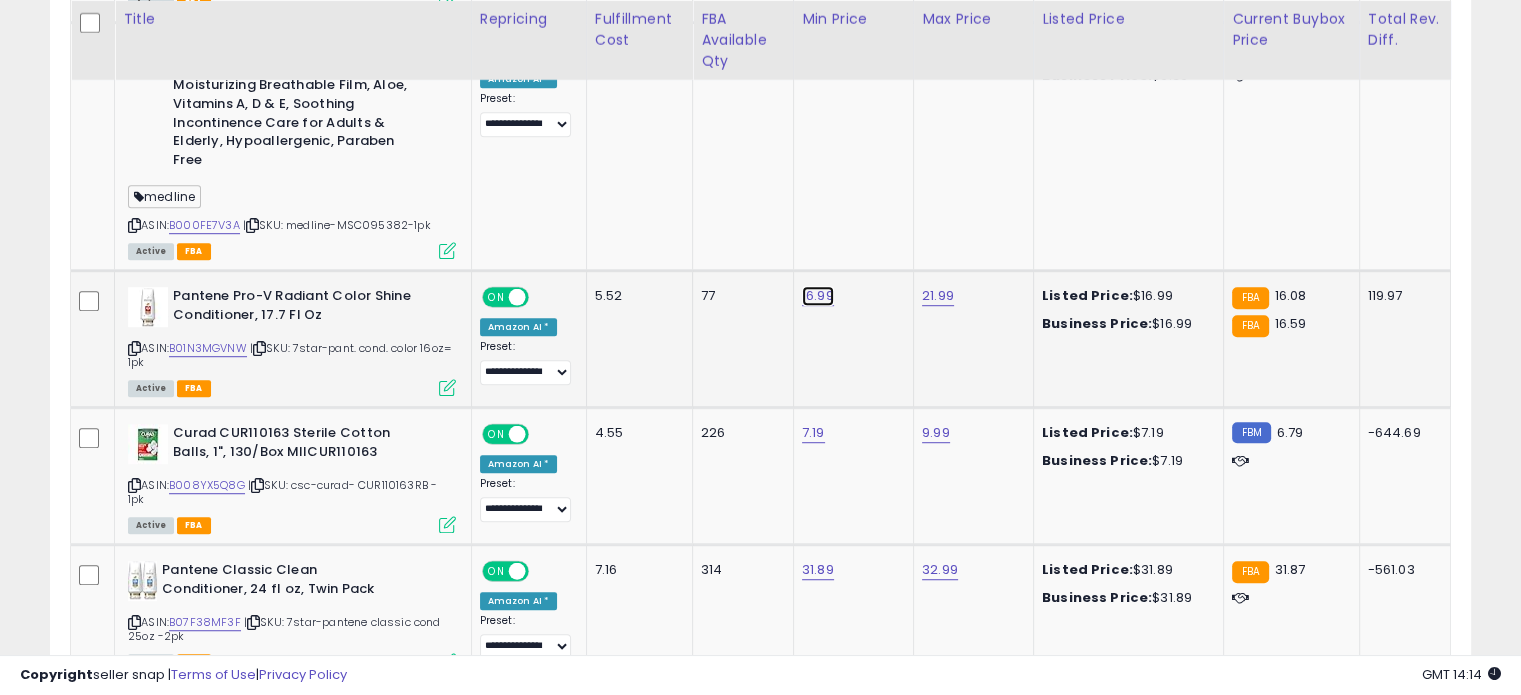 click on "16.99" at bounding box center (820, -126) 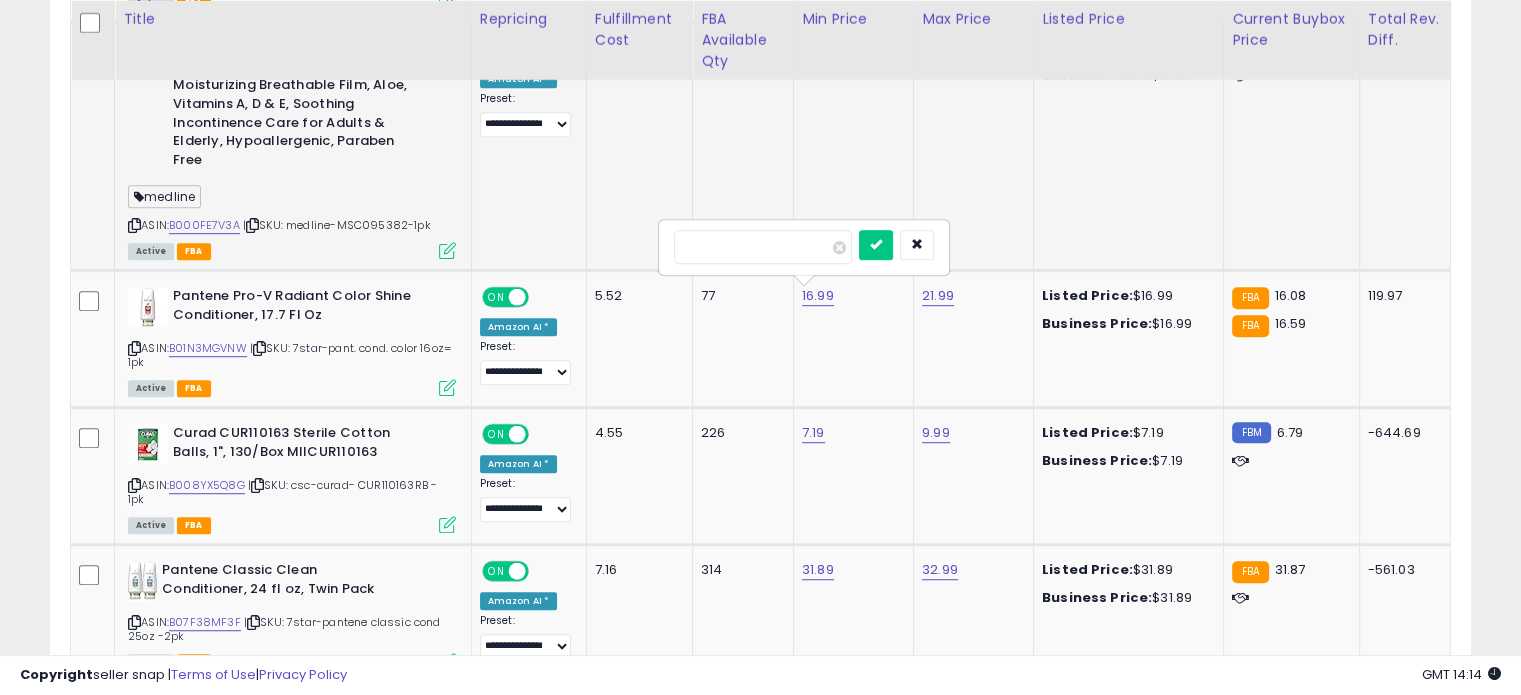 type on "*" 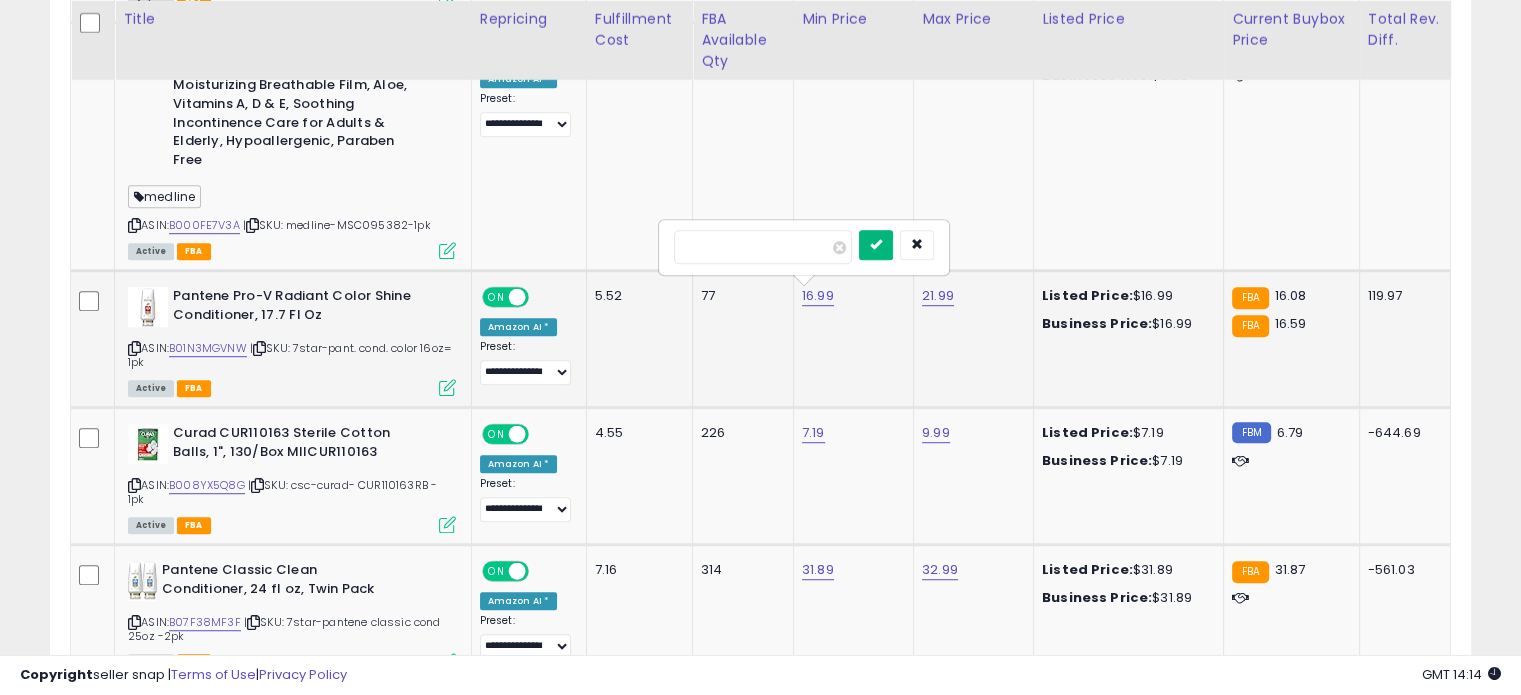 type on "*****" 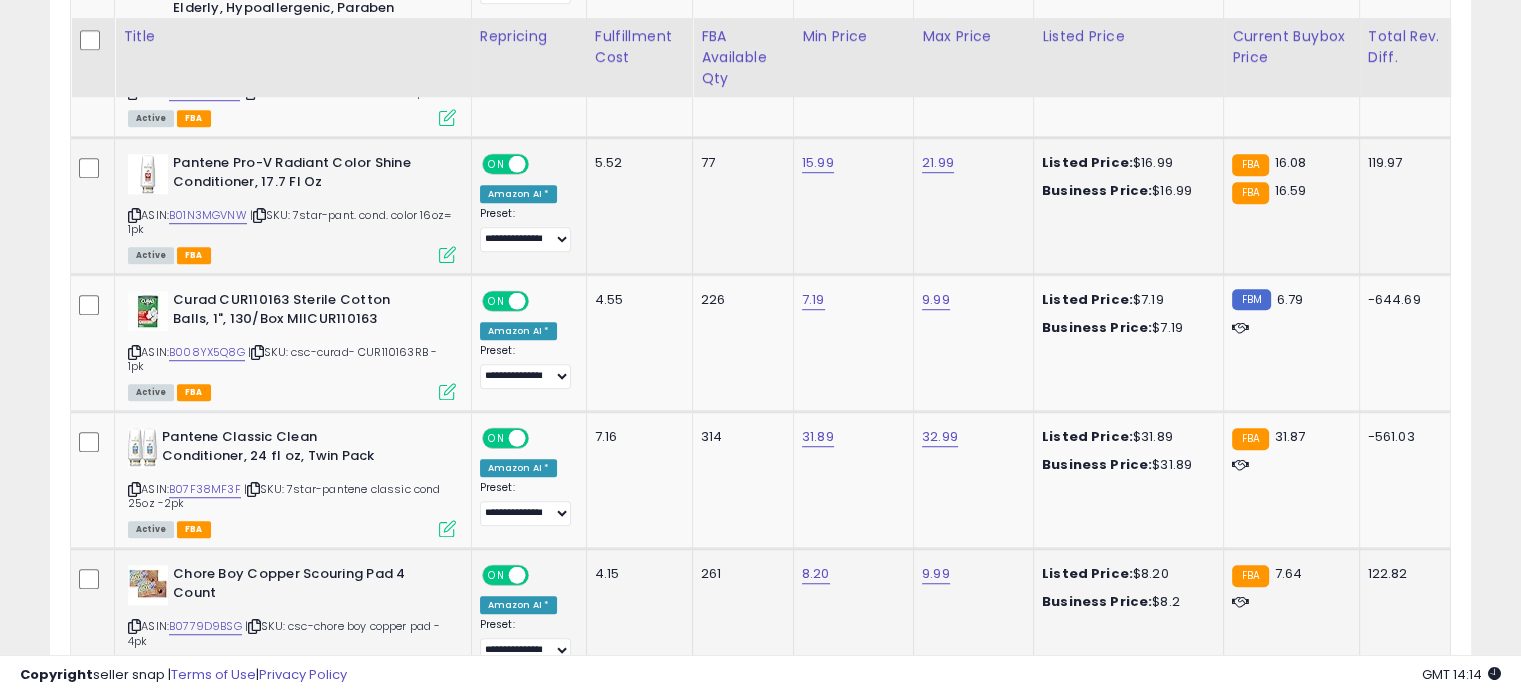 scroll, scrollTop: 1400, scrollLeft: 0, axis: vertical 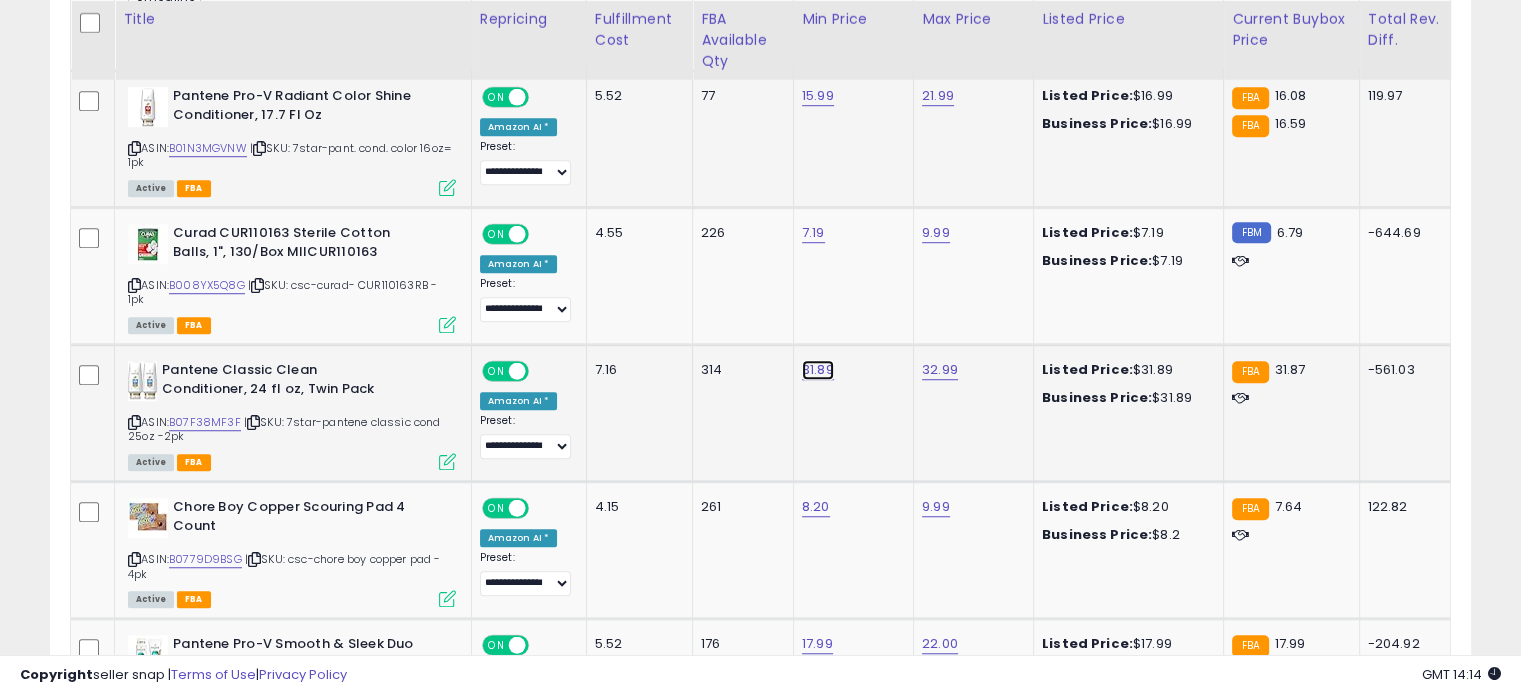 click on "31.89" at bounding box center (820, -326) 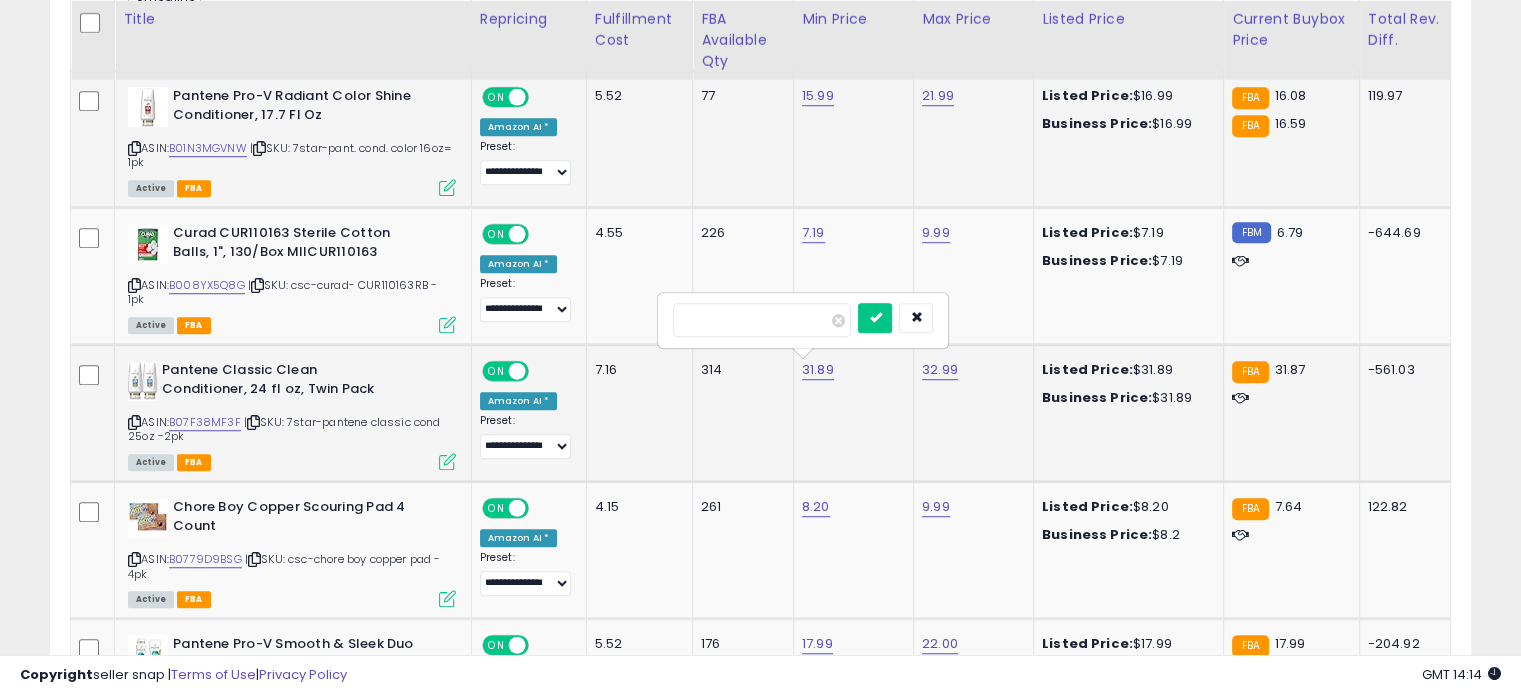 type on "*" 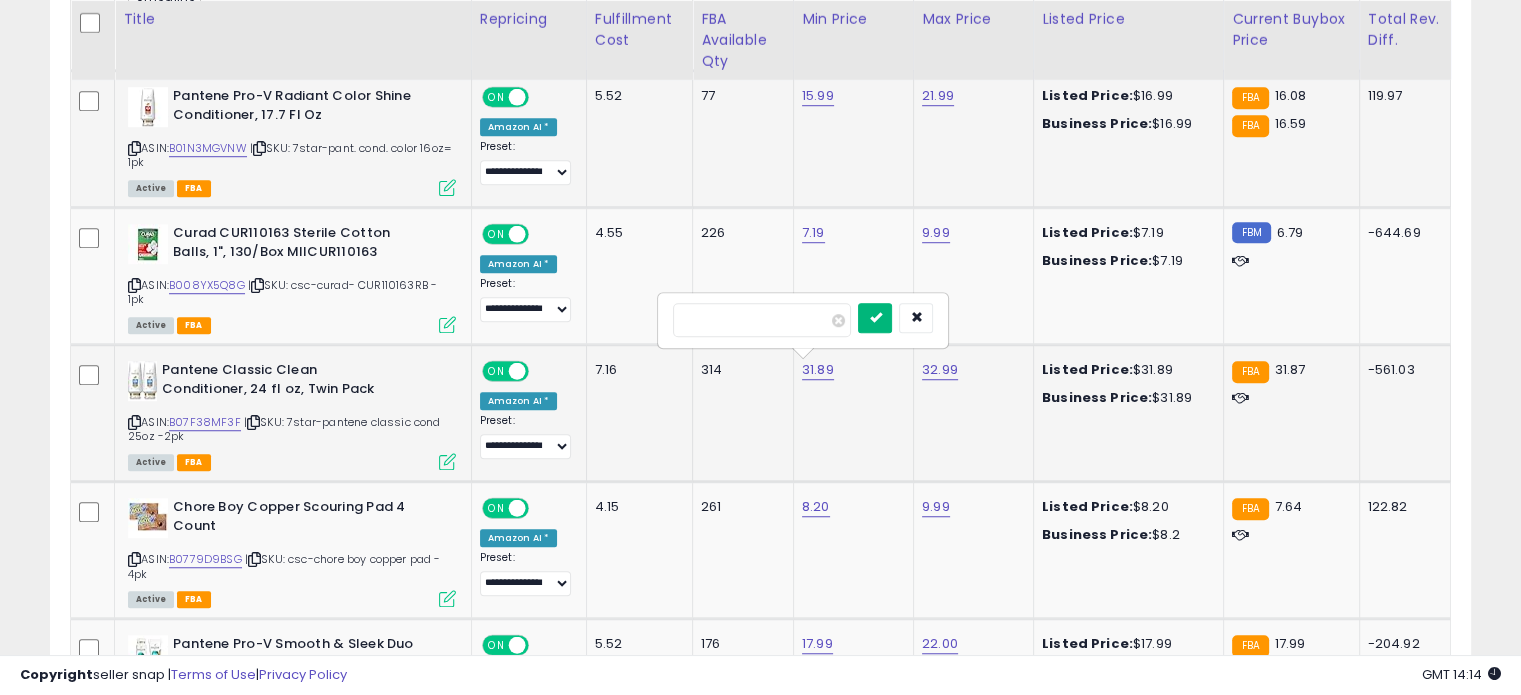 type on "*****" 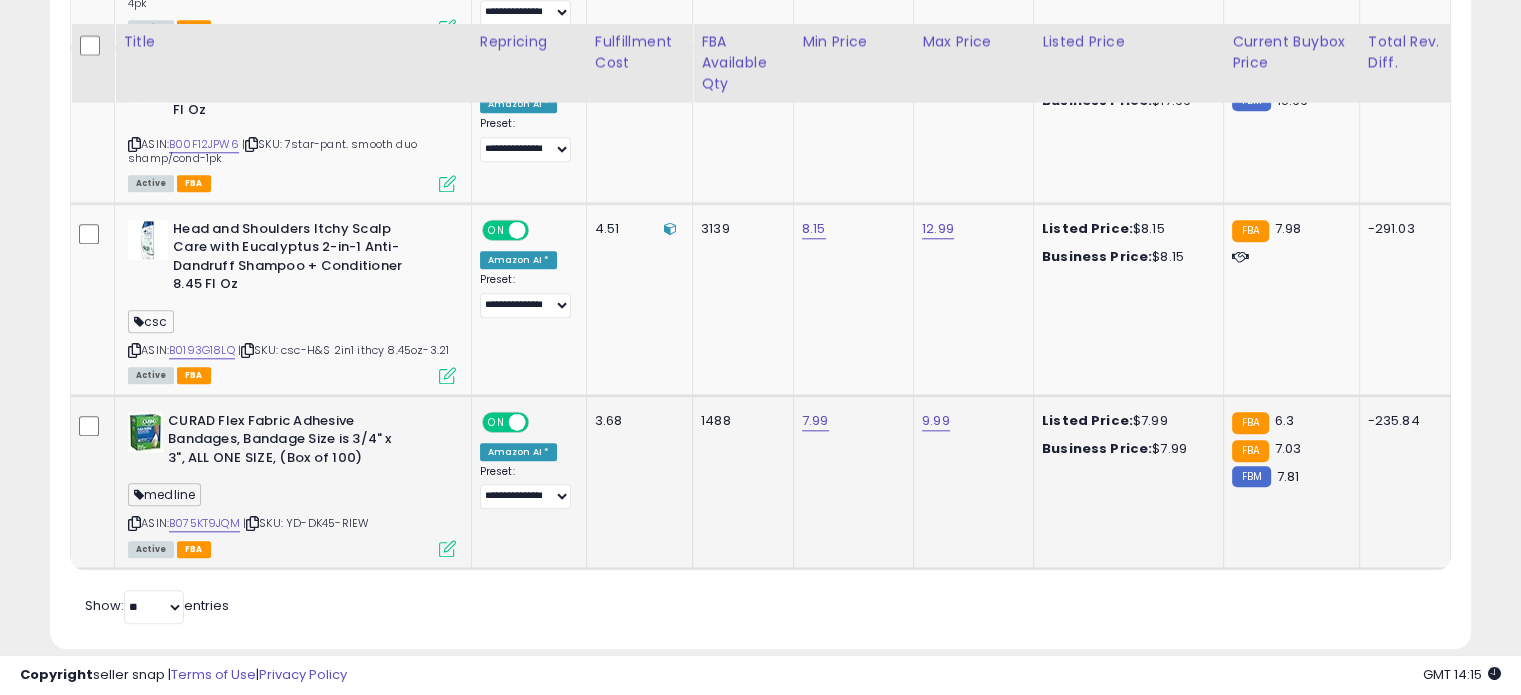 scroll, scrollTop: 1993, scrollLeft: 0, axis: vertical 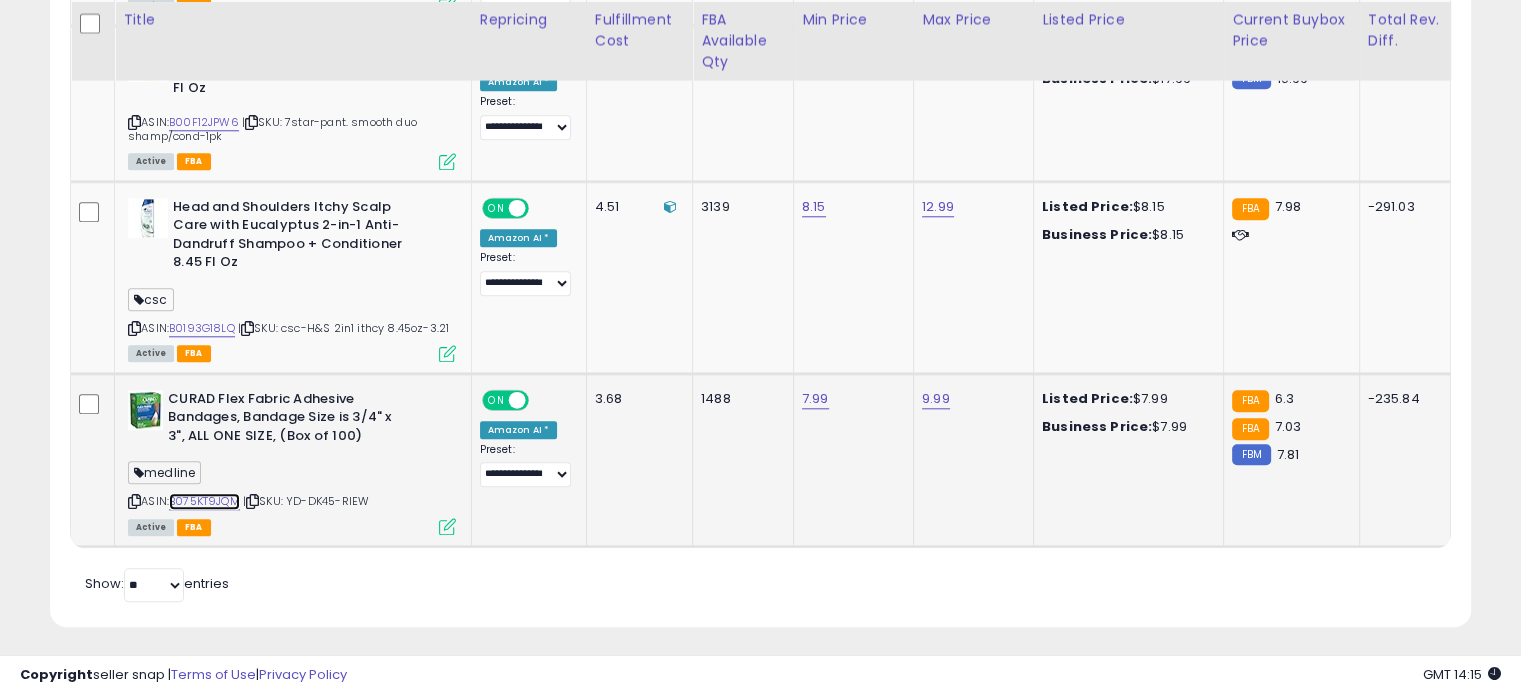 click on "B075KT9JQM" at bounding box center (204, 501) 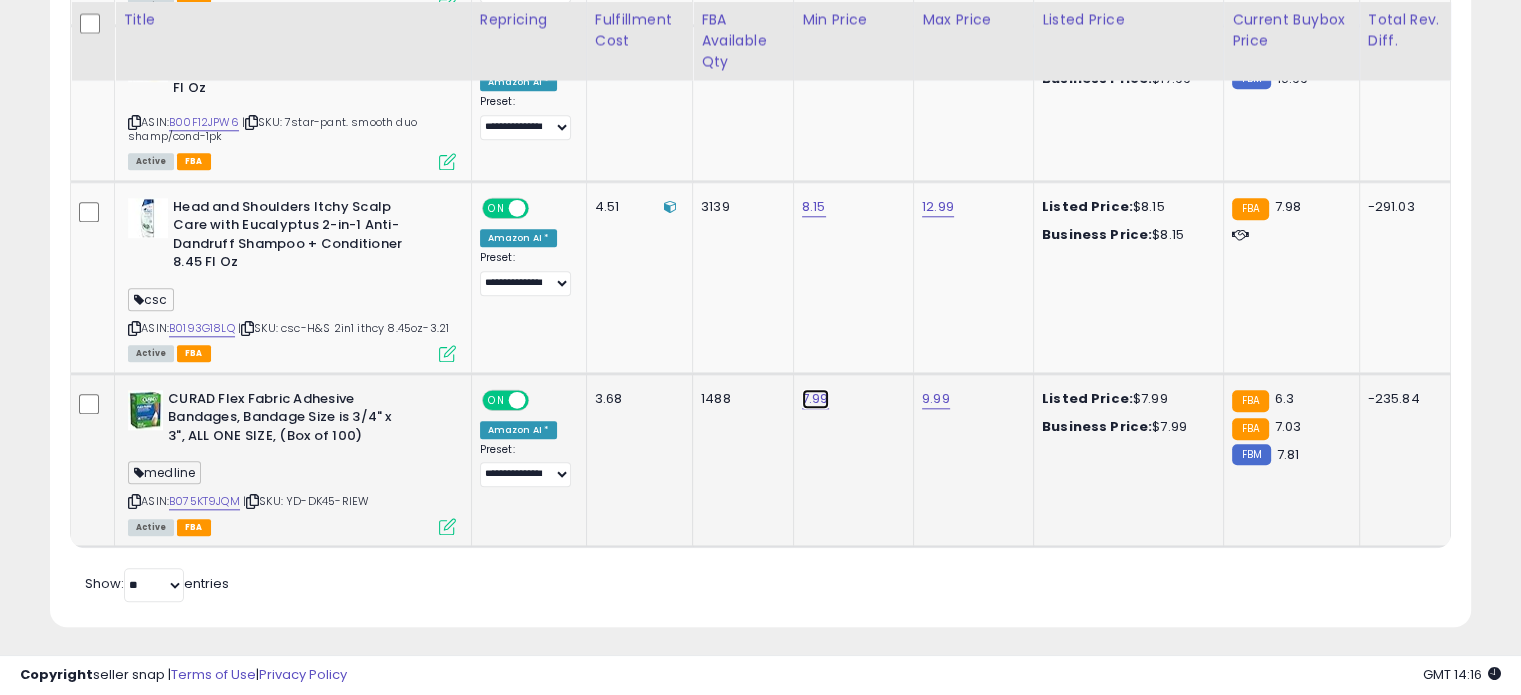 click on "7.99" at bounding box center [820, -919] 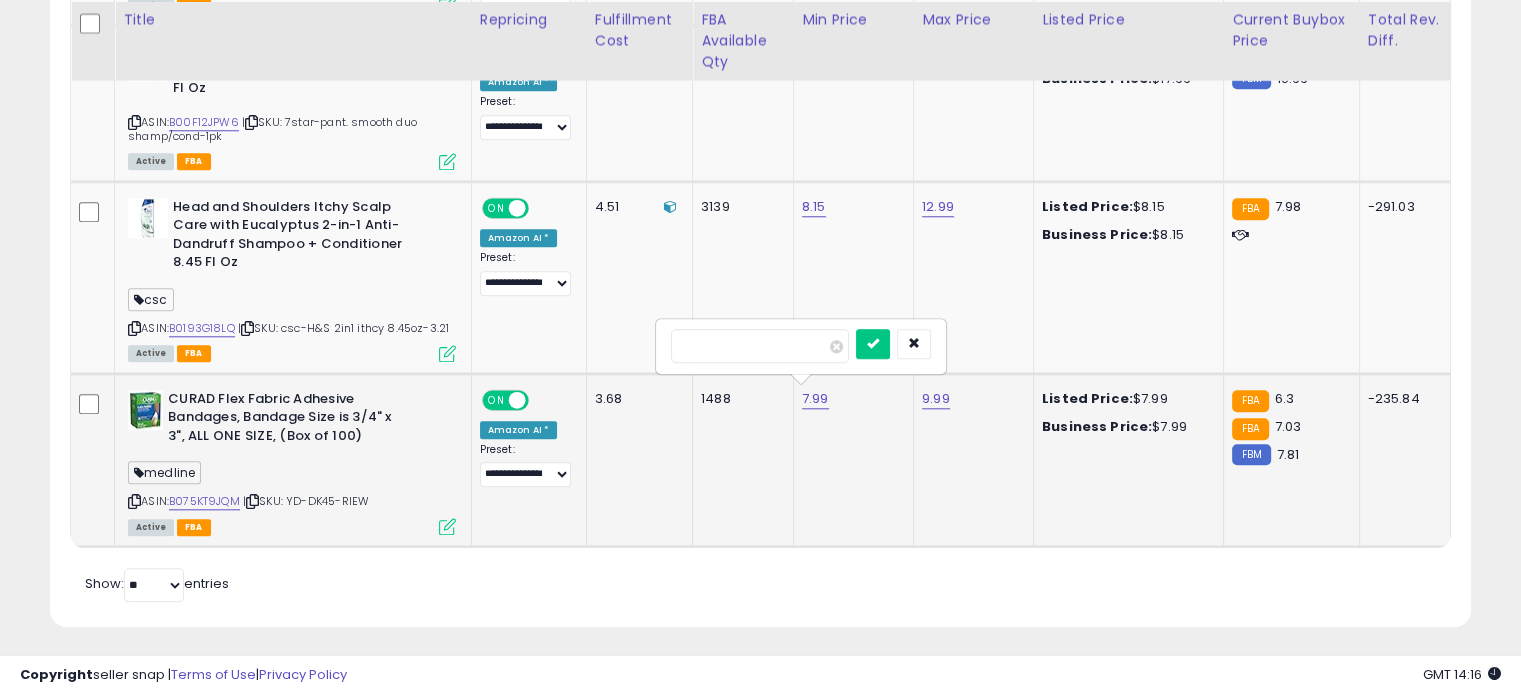 type on "*" 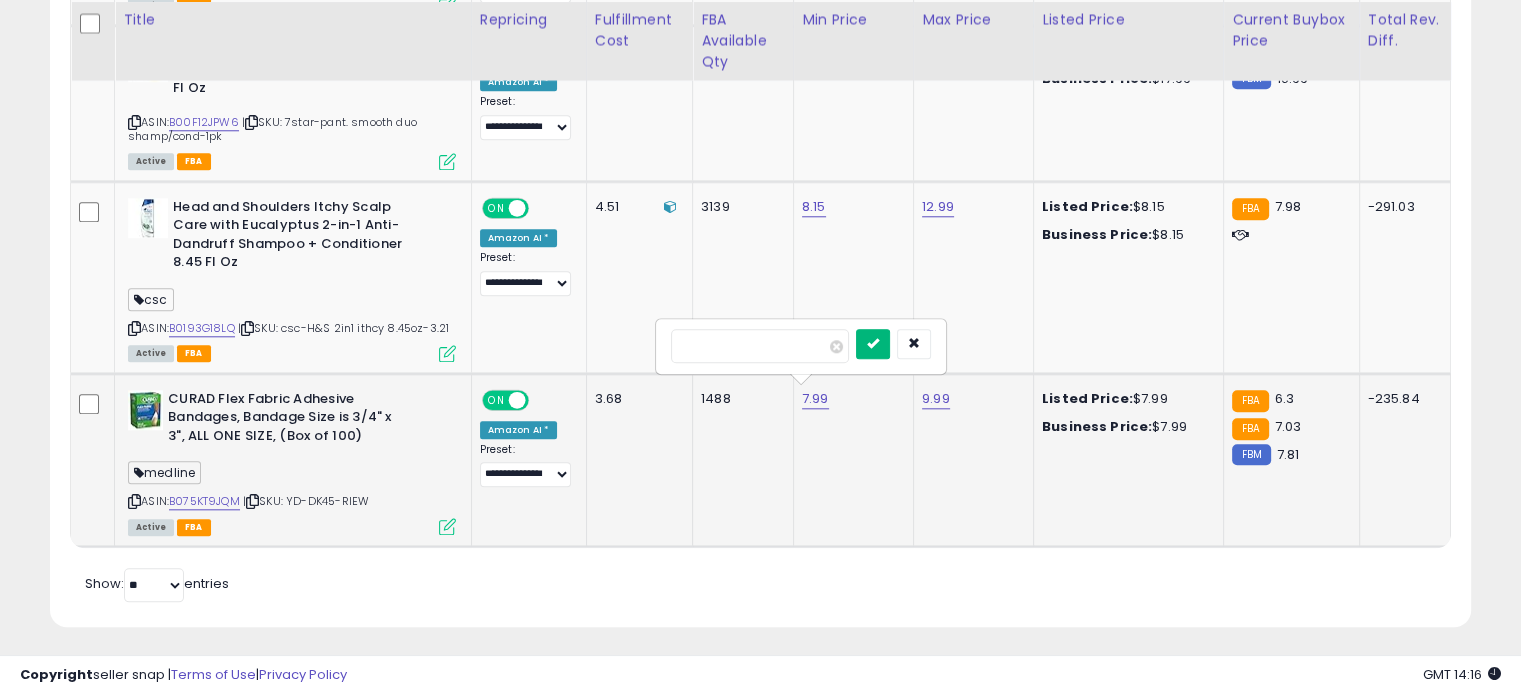 type on "****" 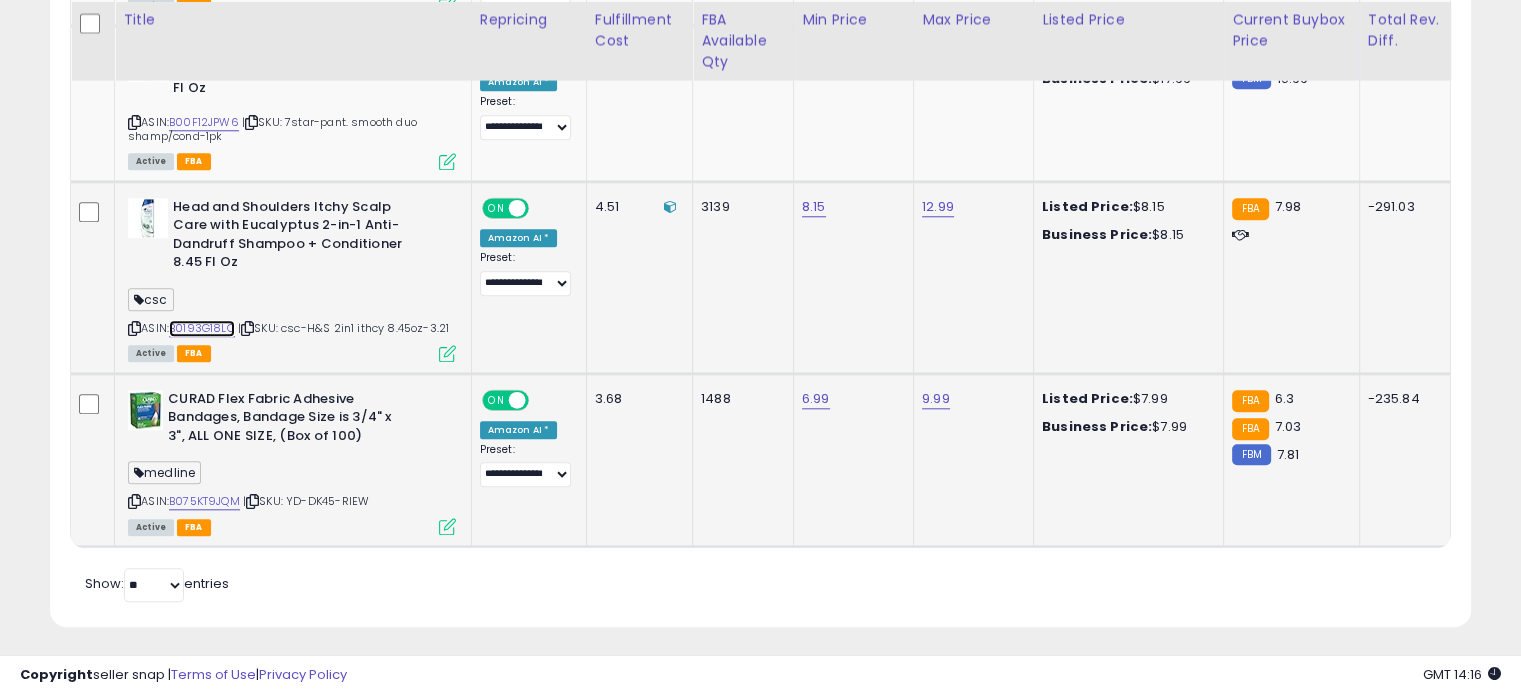 click on "B0193G18LQ" at bounding box center (202, 328) 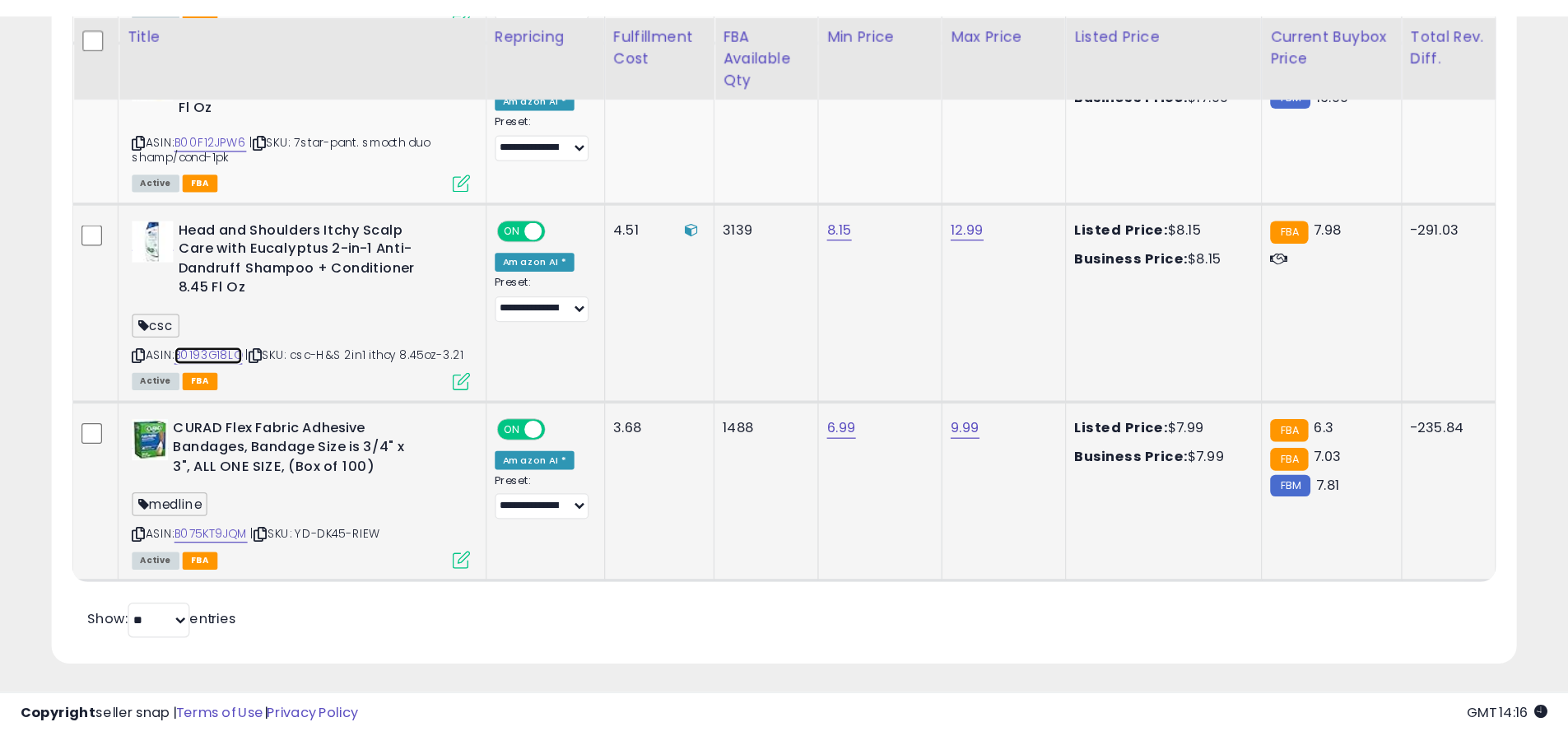 scroll, scrollTop: 1377, scrollLeft: 0, axis: vertical 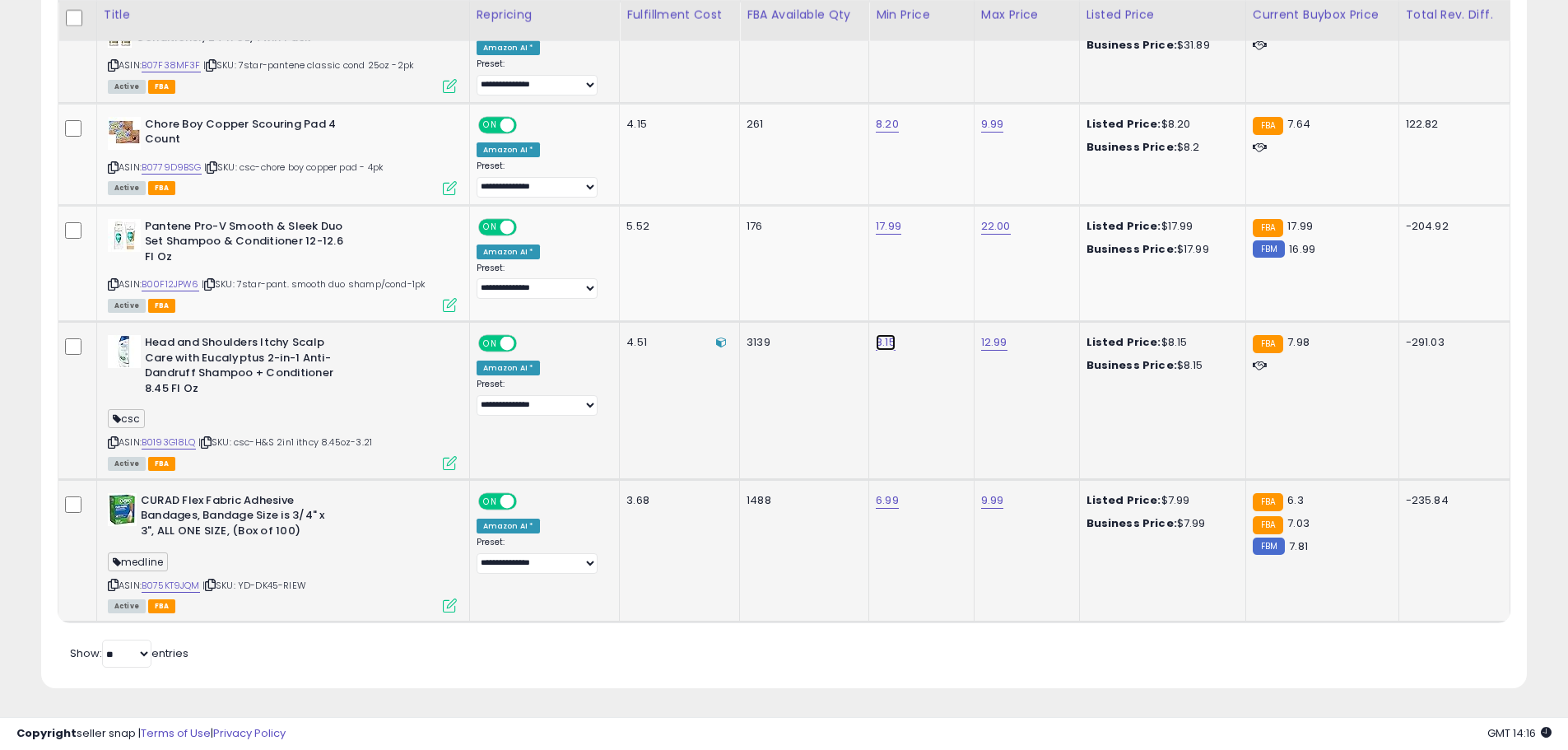 click on "8.15" at bounding box center [891, -517] 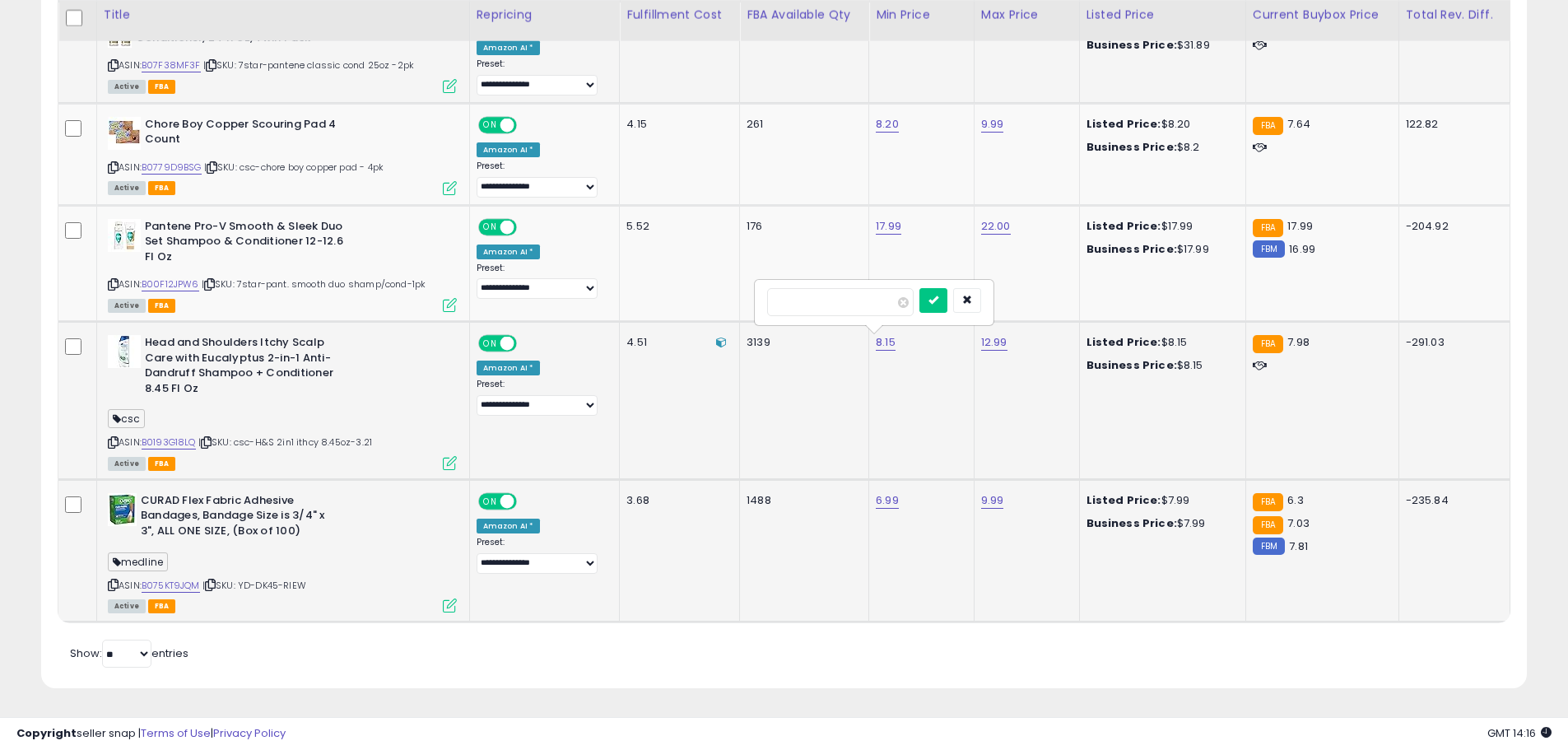 type on "*" 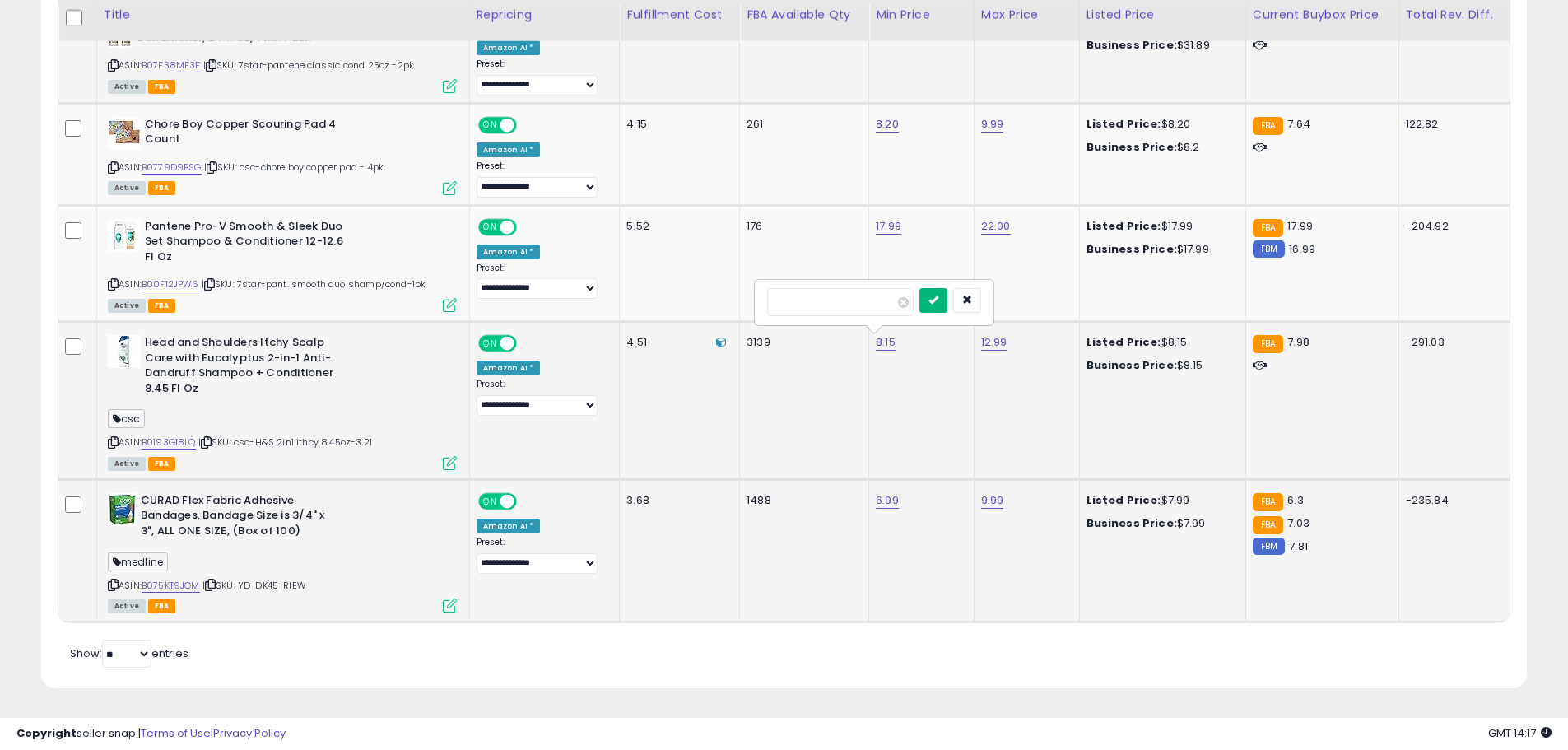 type on "****" 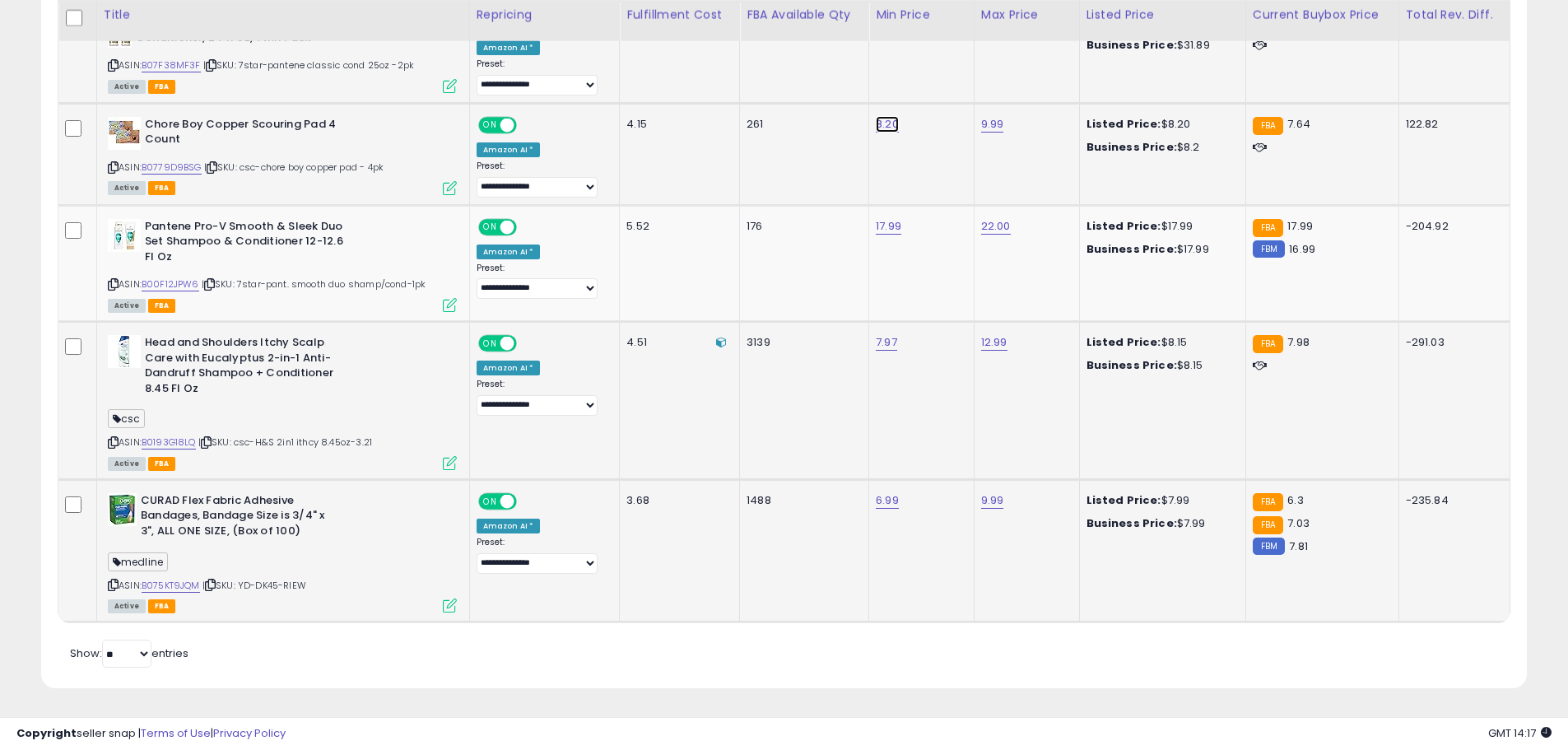 click on "8.20" at bounding box center (891, -517) 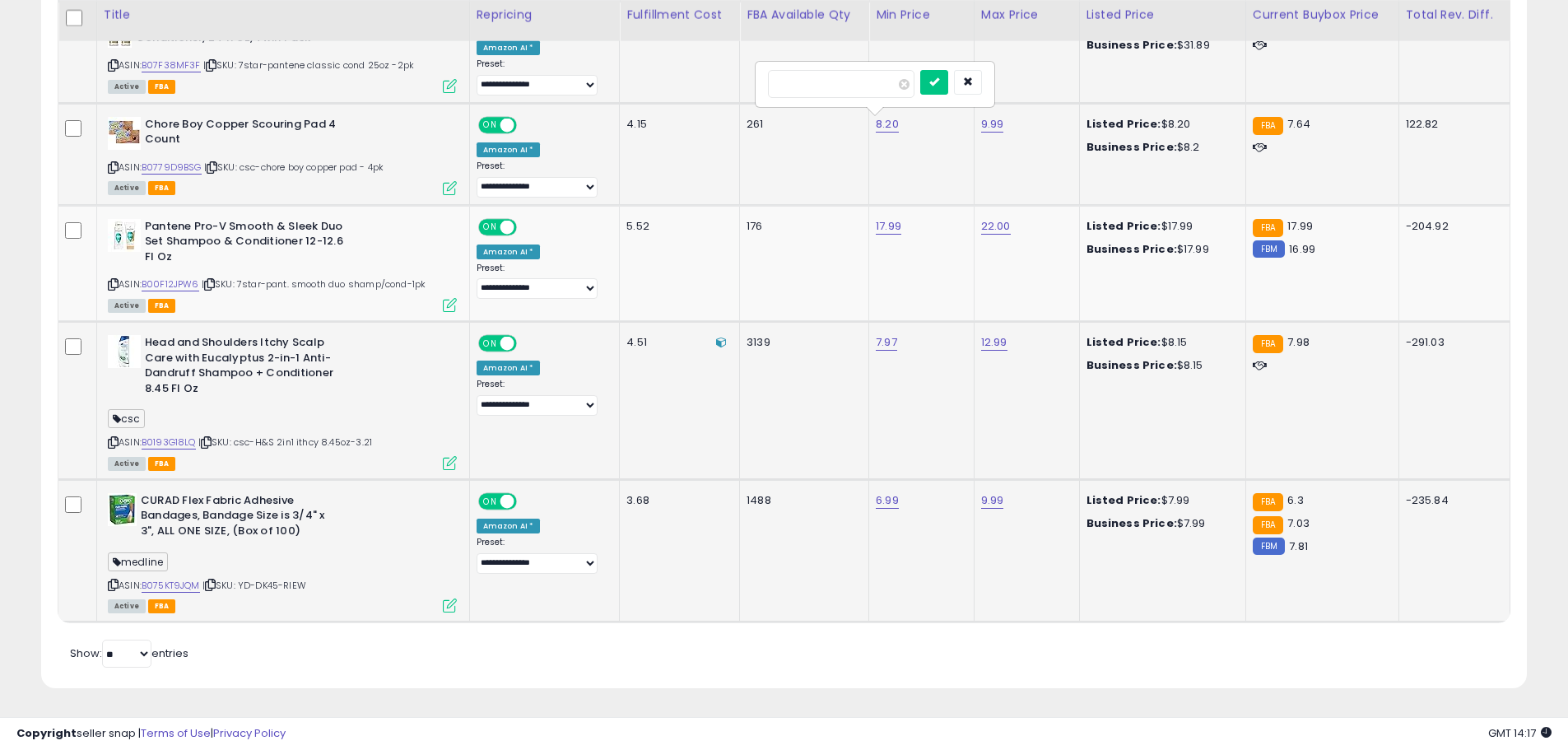 type on "*" 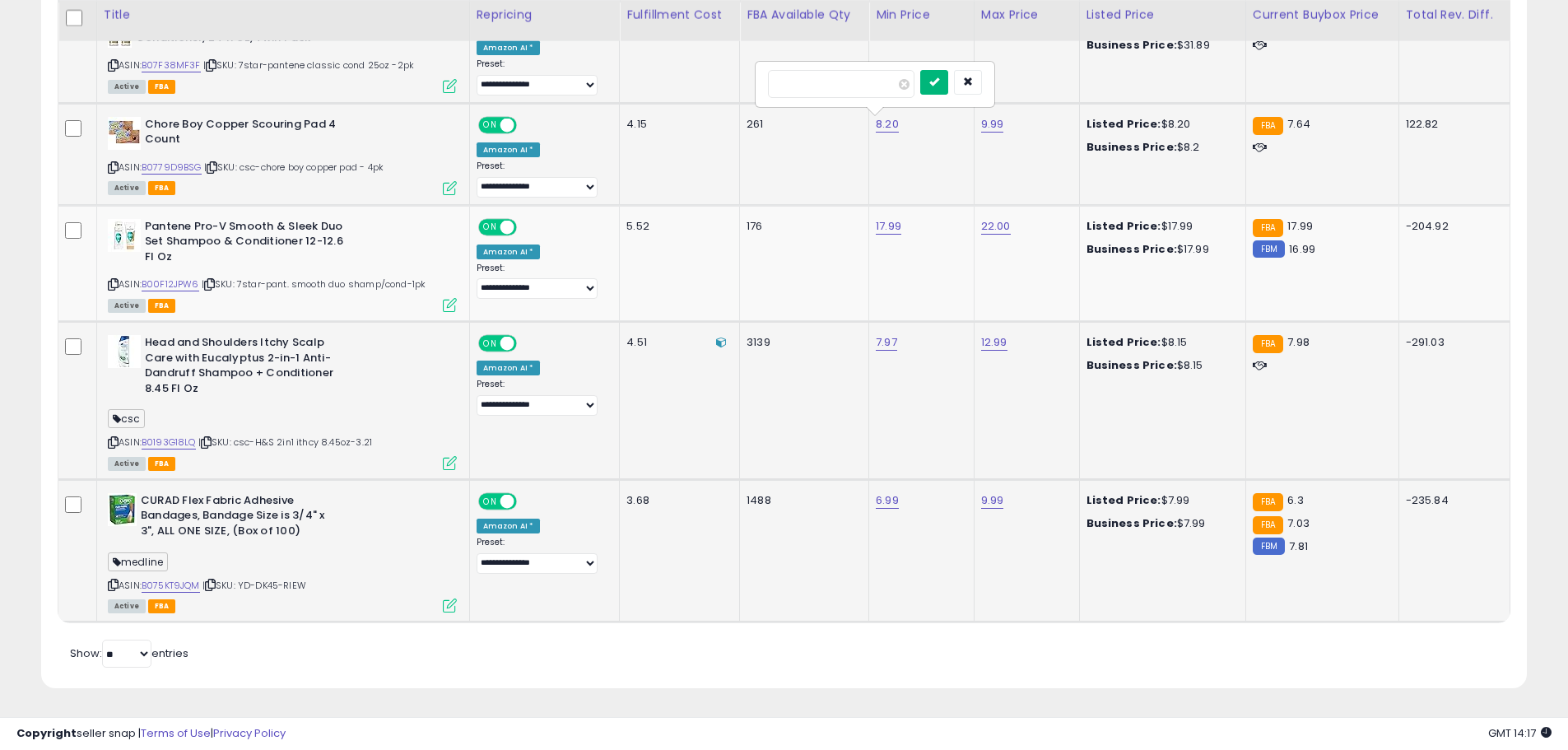 type on "***" 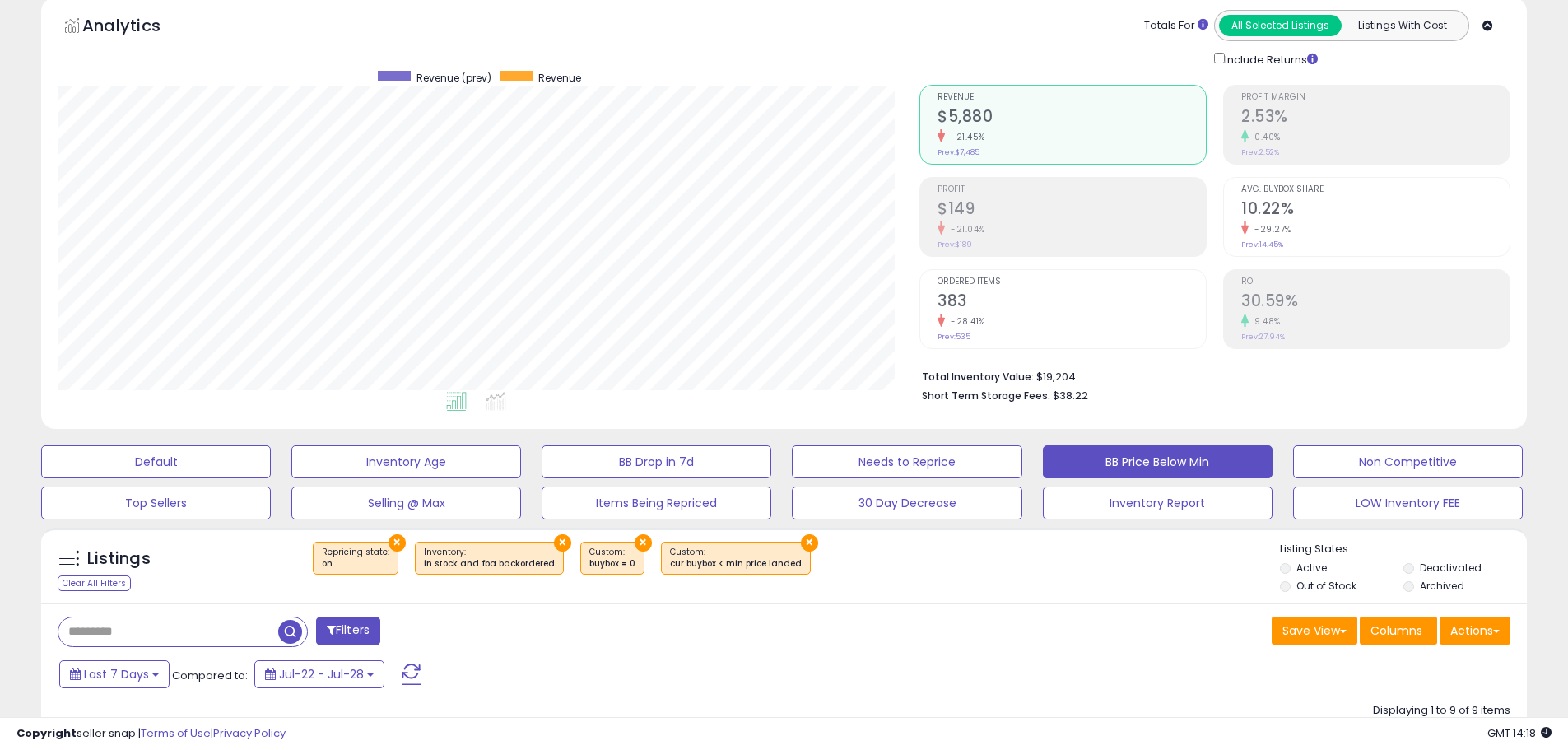 scroll, scrollTop: 0, scrollLeft: 0, axis: both 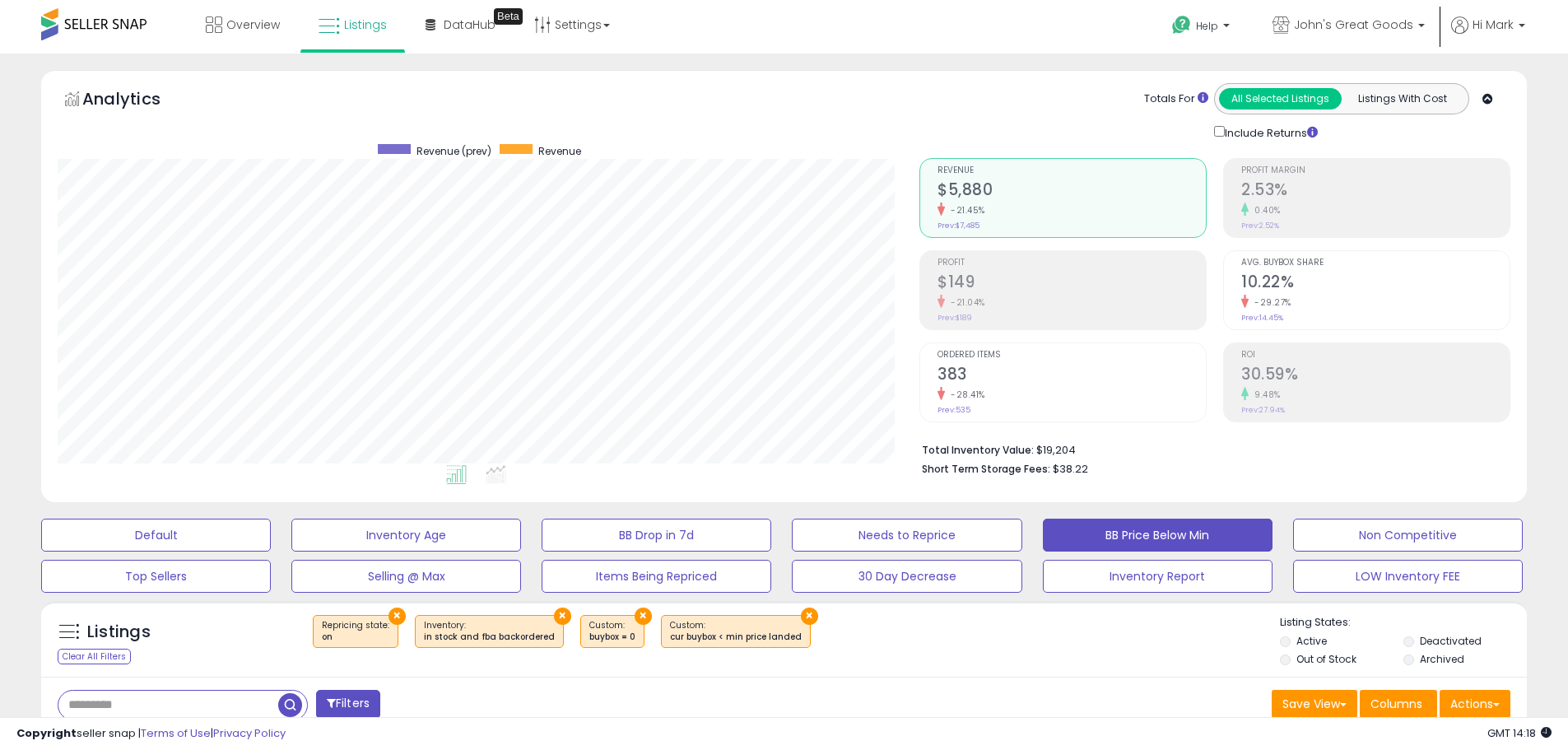 click at bounding box center [94, 24] 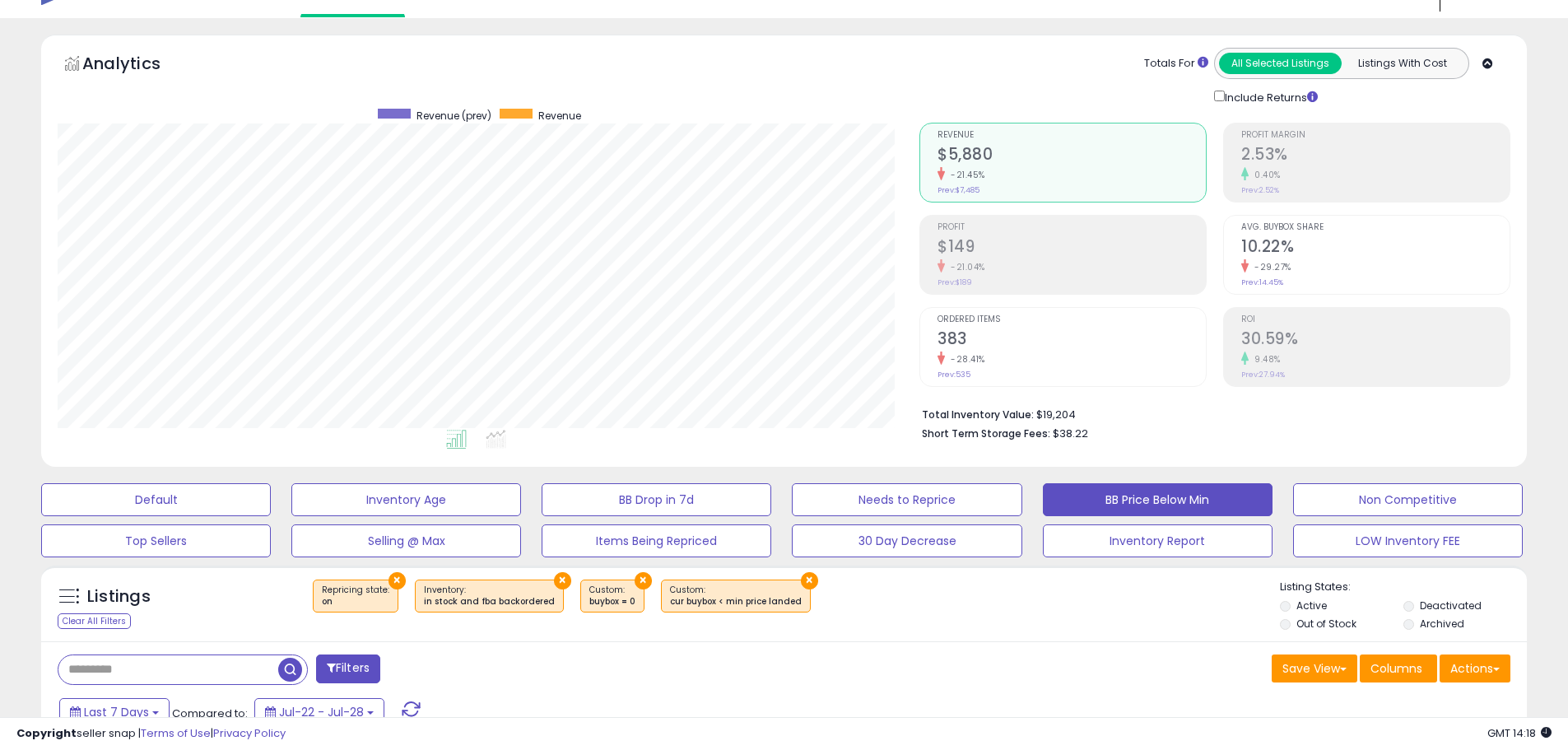 scroll, scrollTop: 0, scrollLeft: 0, axis: both 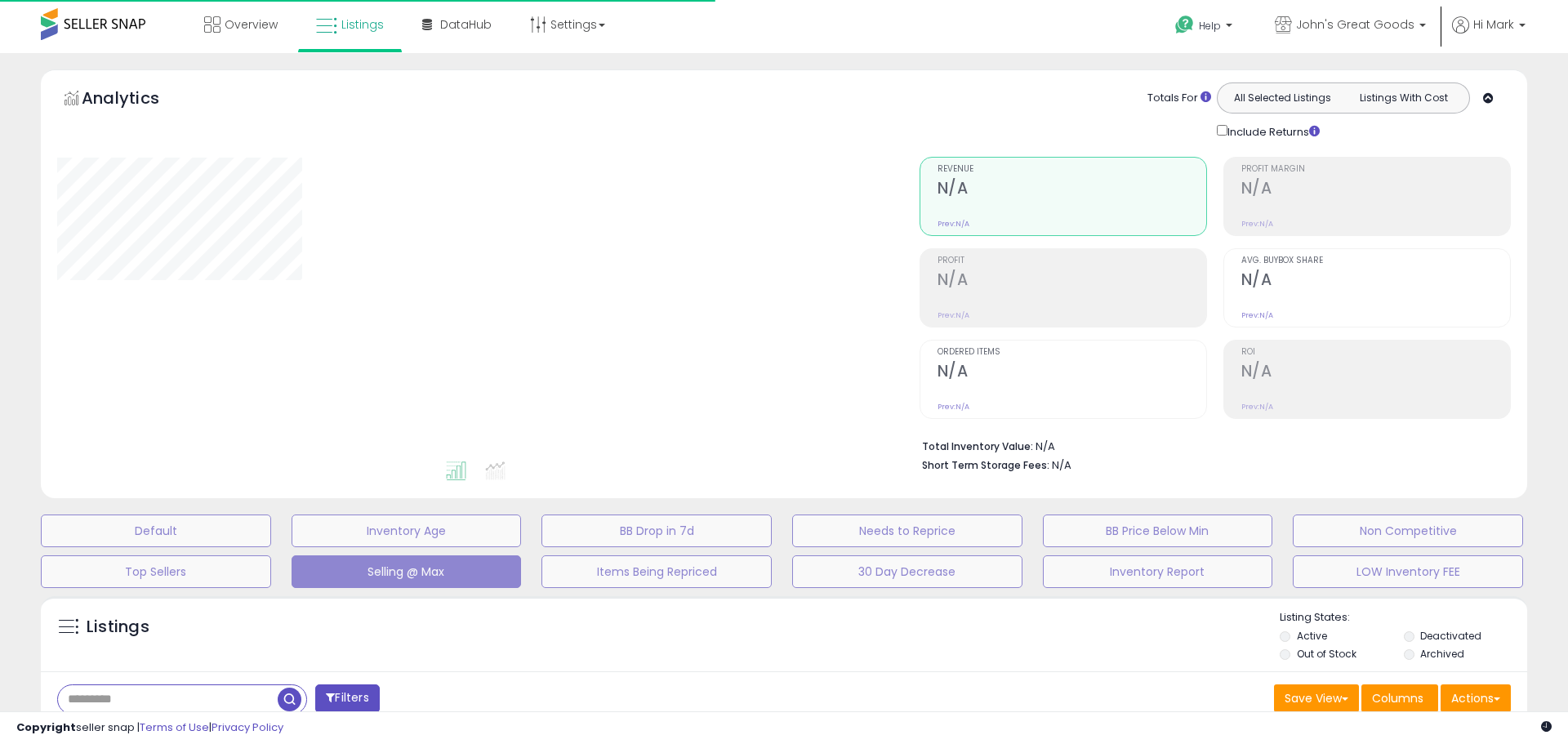 select on "**" 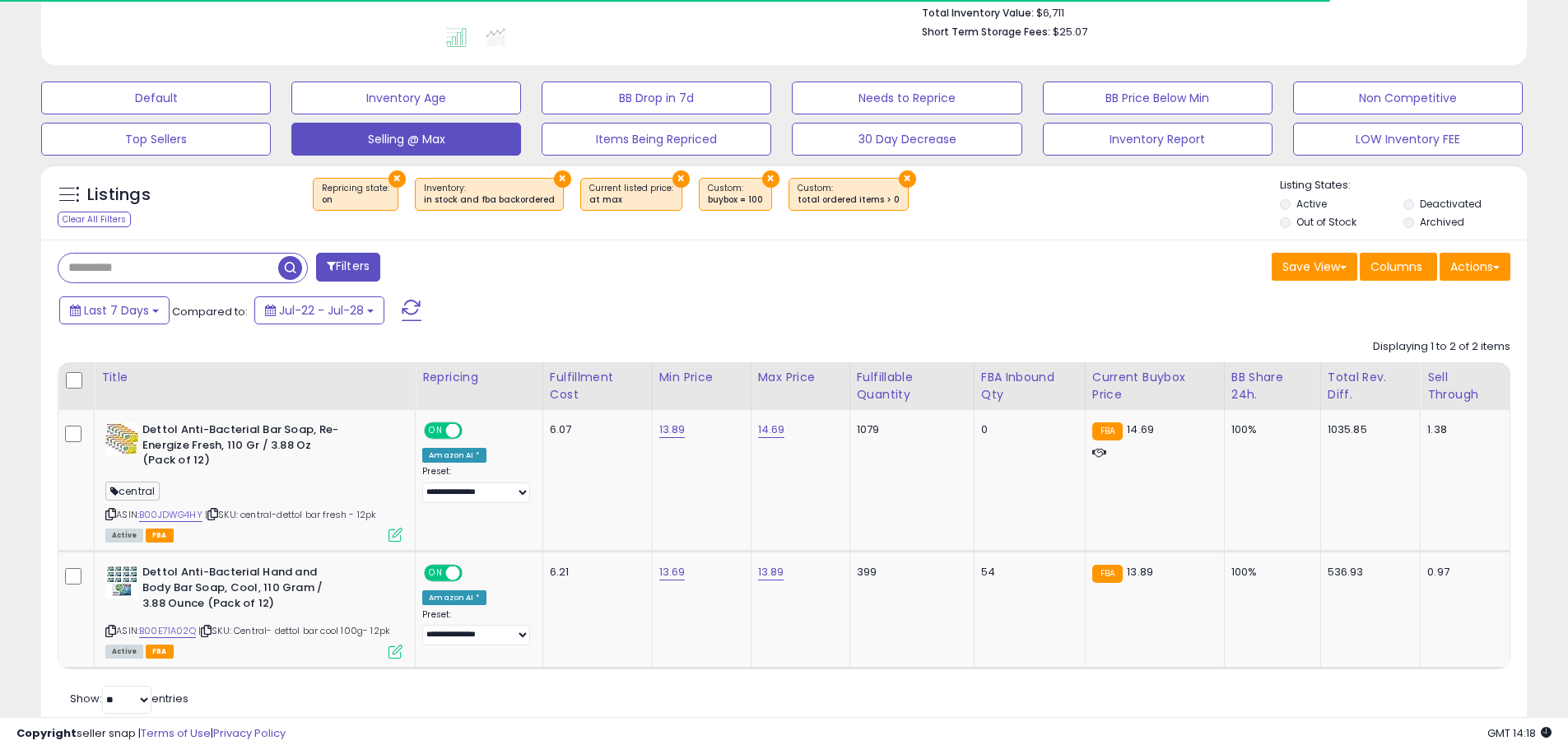 scroll, scrollTop: 439, scrollLeft: 0, axis: vertical 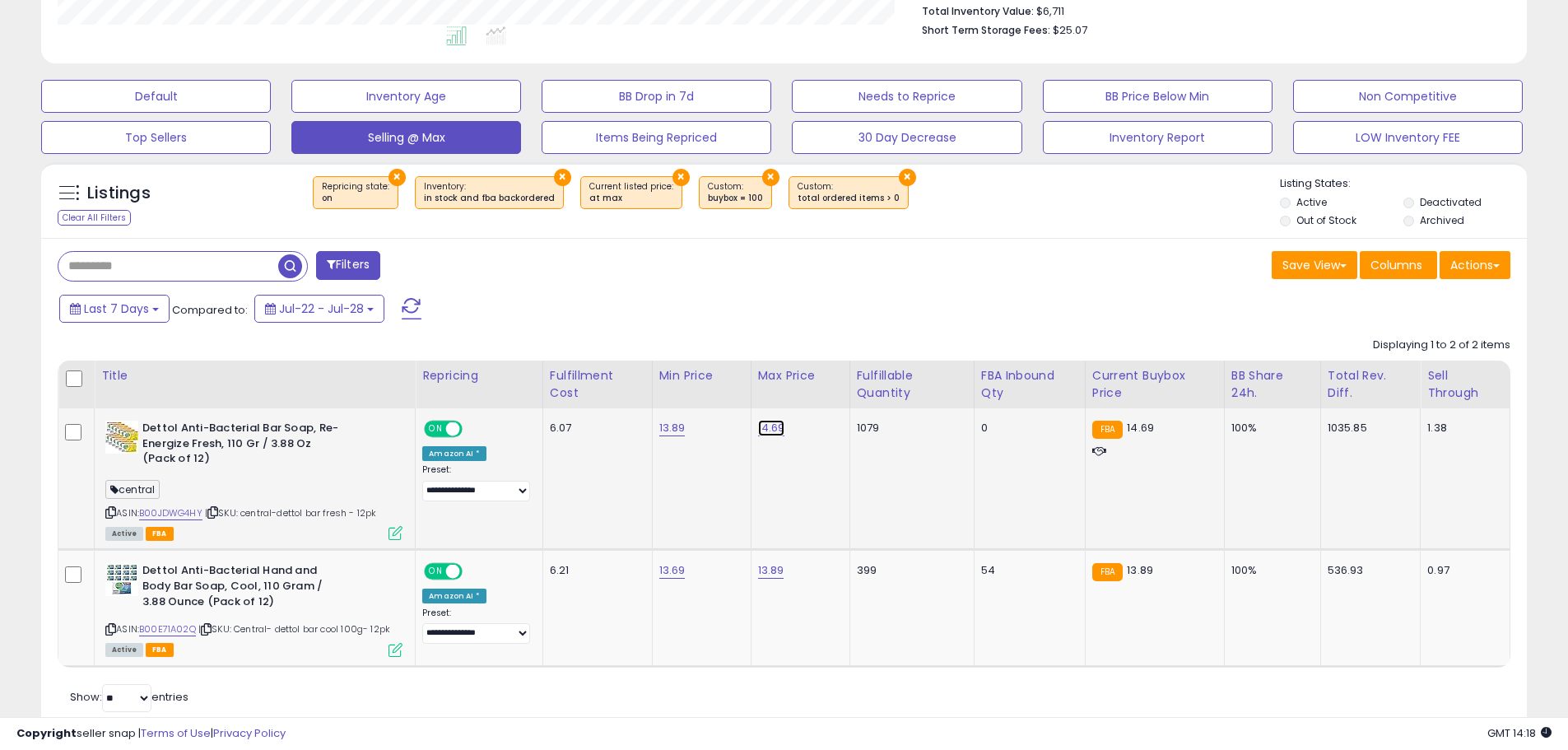 click on "14.69" at bounding box center (771, 428) 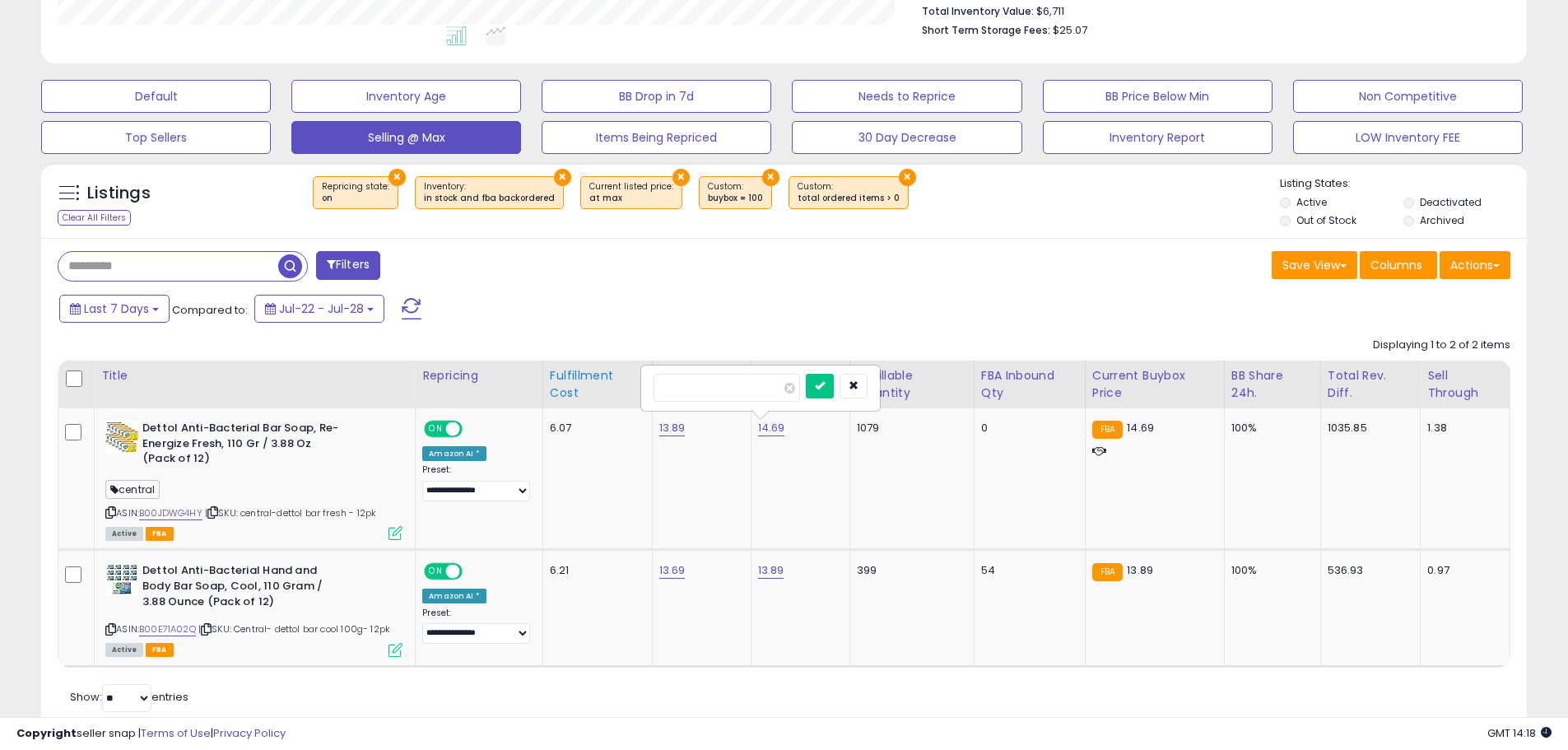 drag, startPoint x: 707, startPoint y: 390, endPoint x: 572, endPoint y: 390, distance: 135 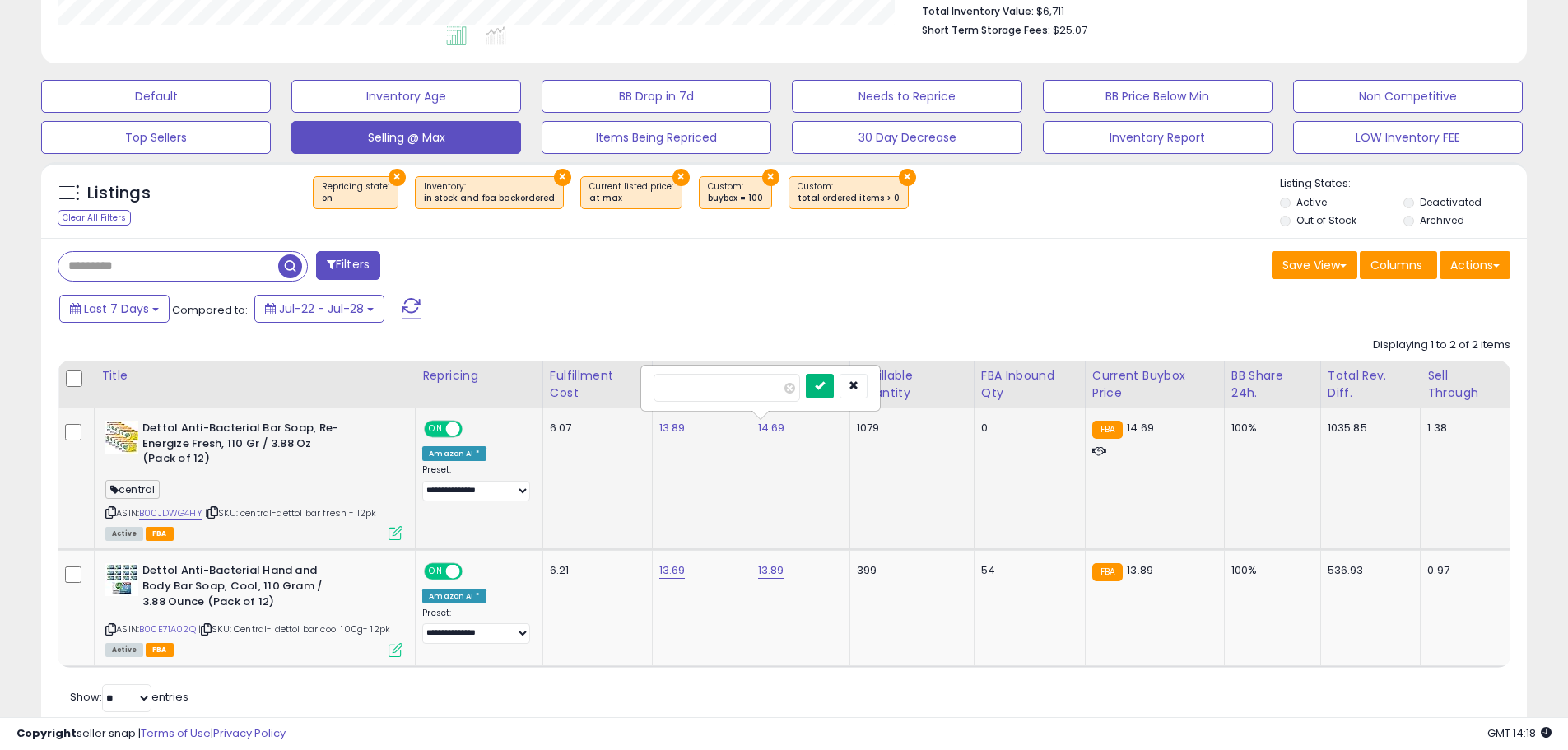 type on "*****" 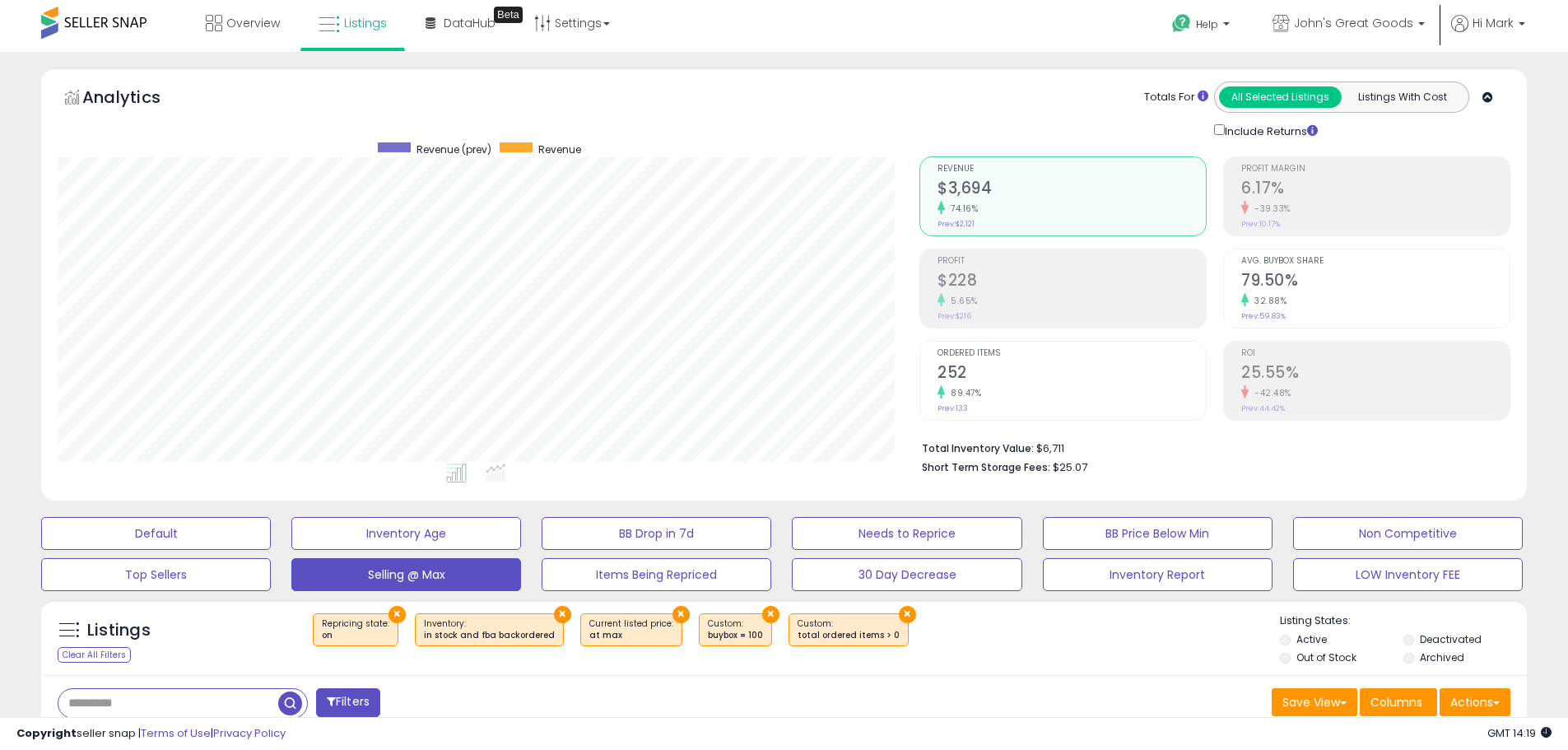 scroll, scrollTop: 0, scrollLeft: 0, axis: both 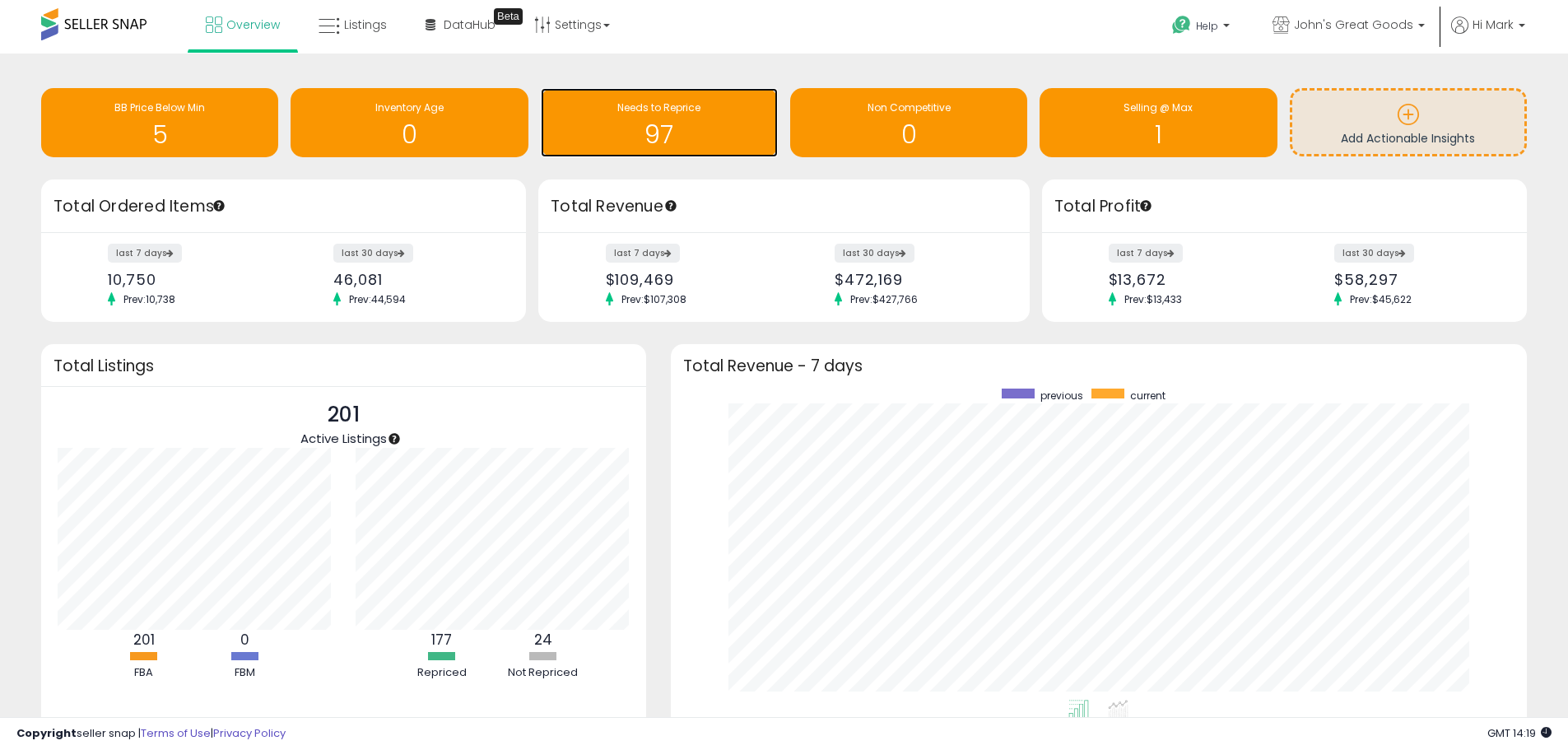 click on "Needs to Reprice" at bounding box center (659, 108) 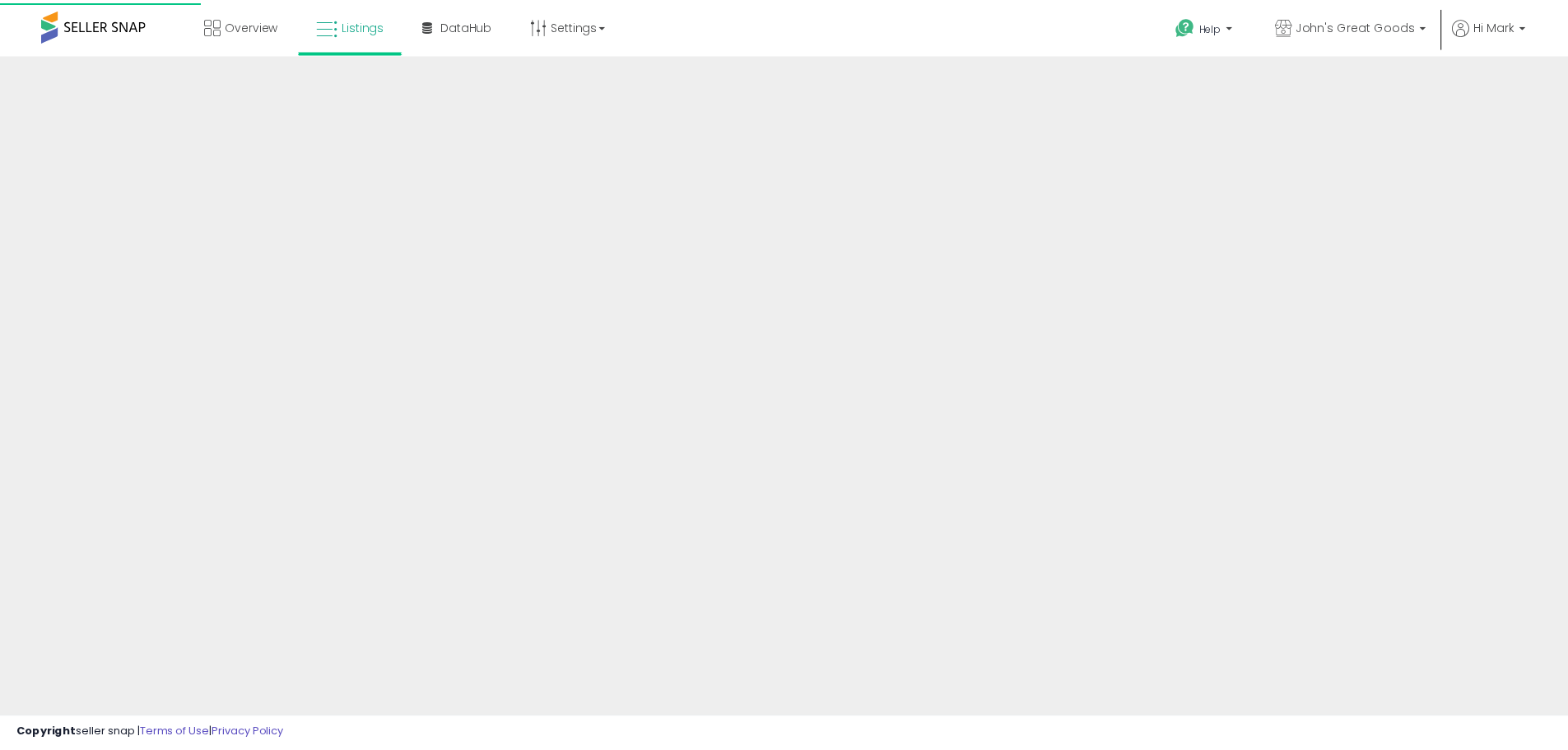 scroll, scrollTop: 0, scrollLeft: 0, axis: both 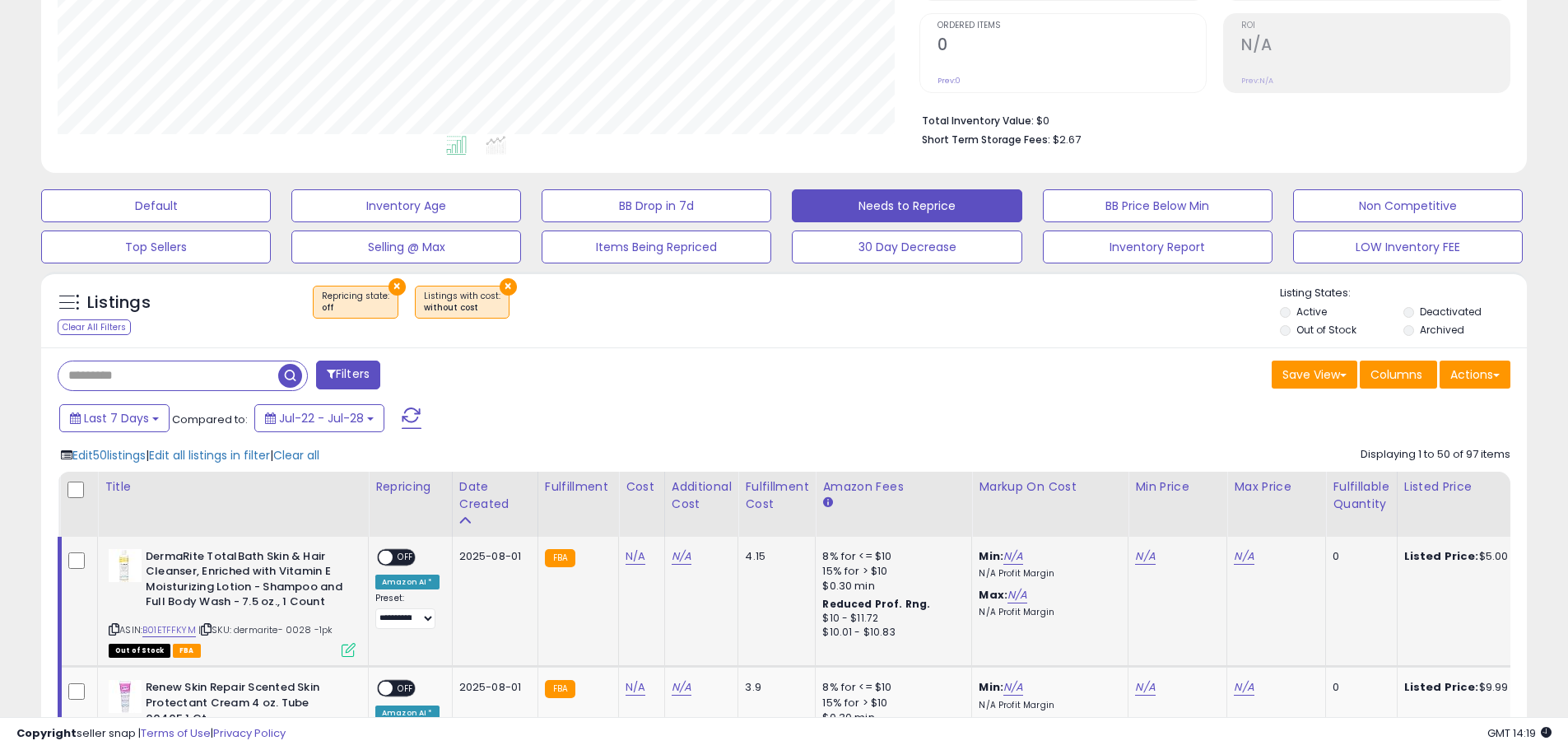 click 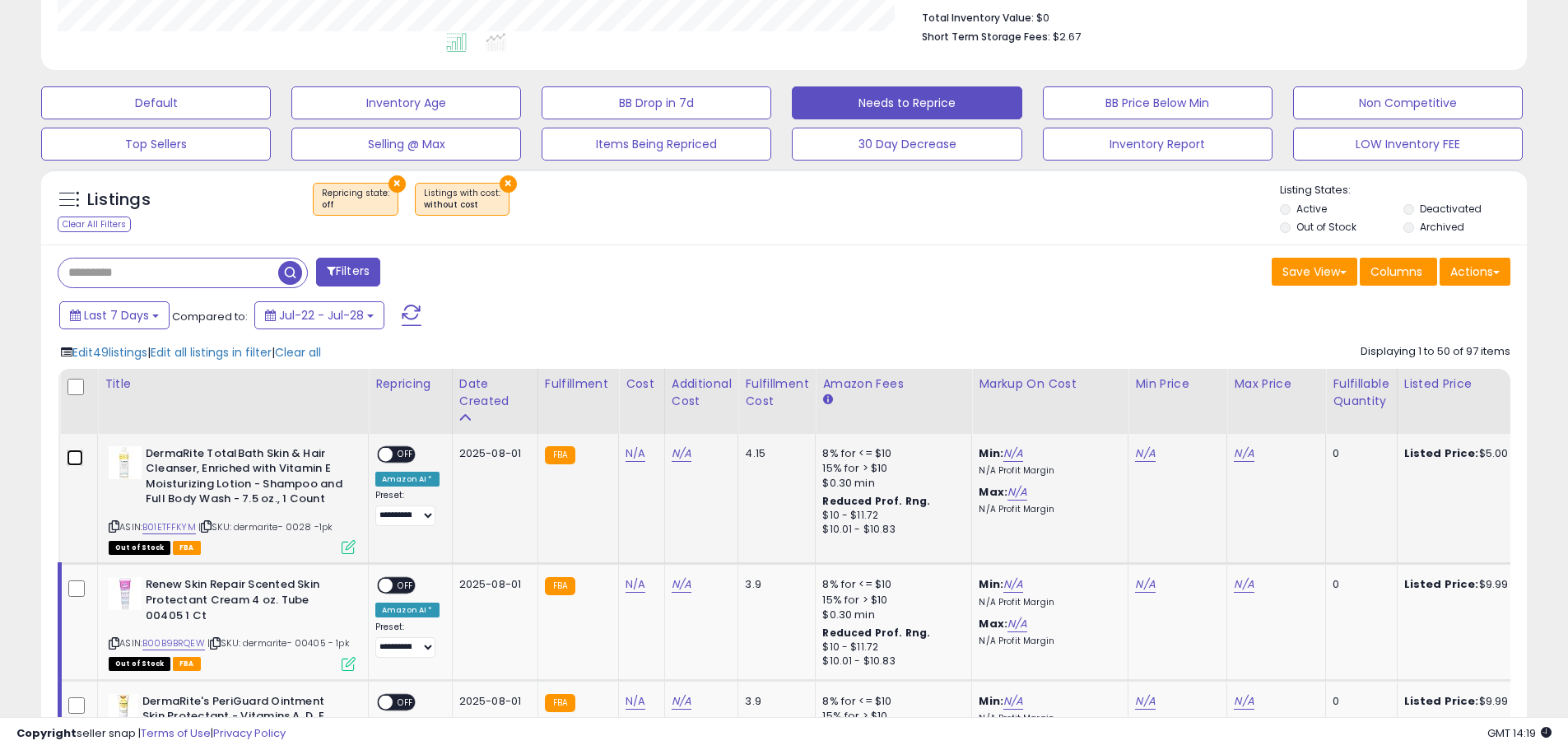 scroll, scrollTop: 439, scrollLeft: 0, axis: vertical 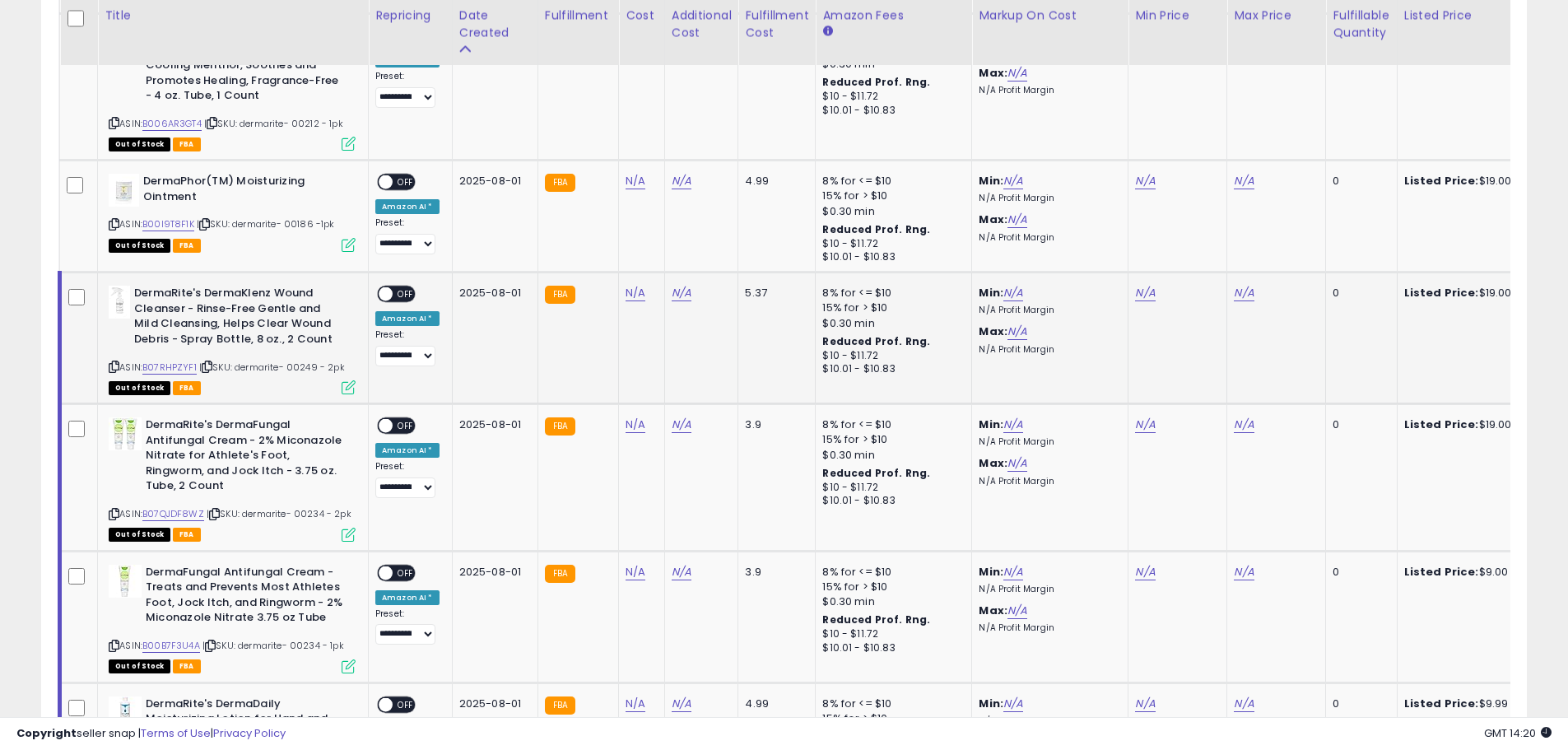 click 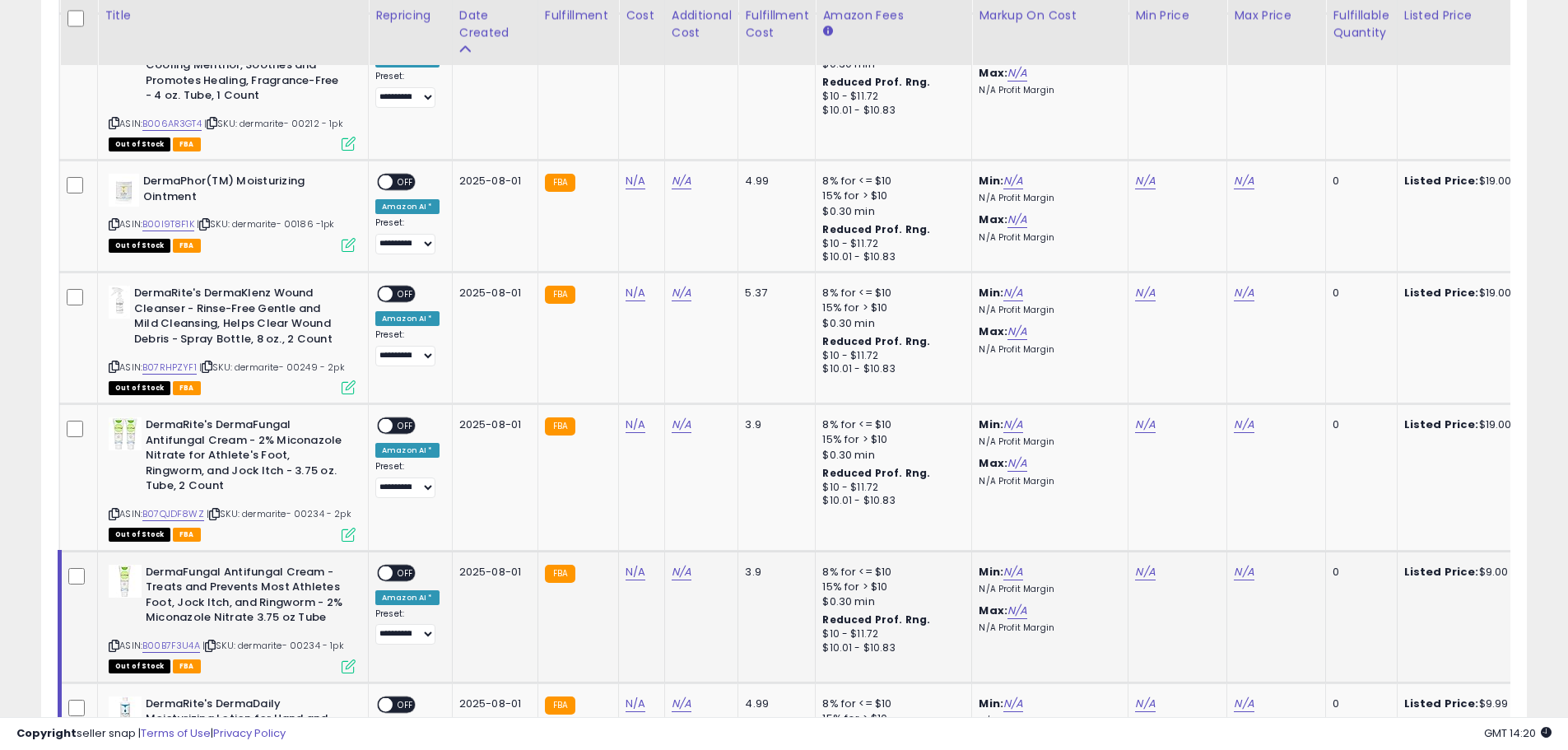 click 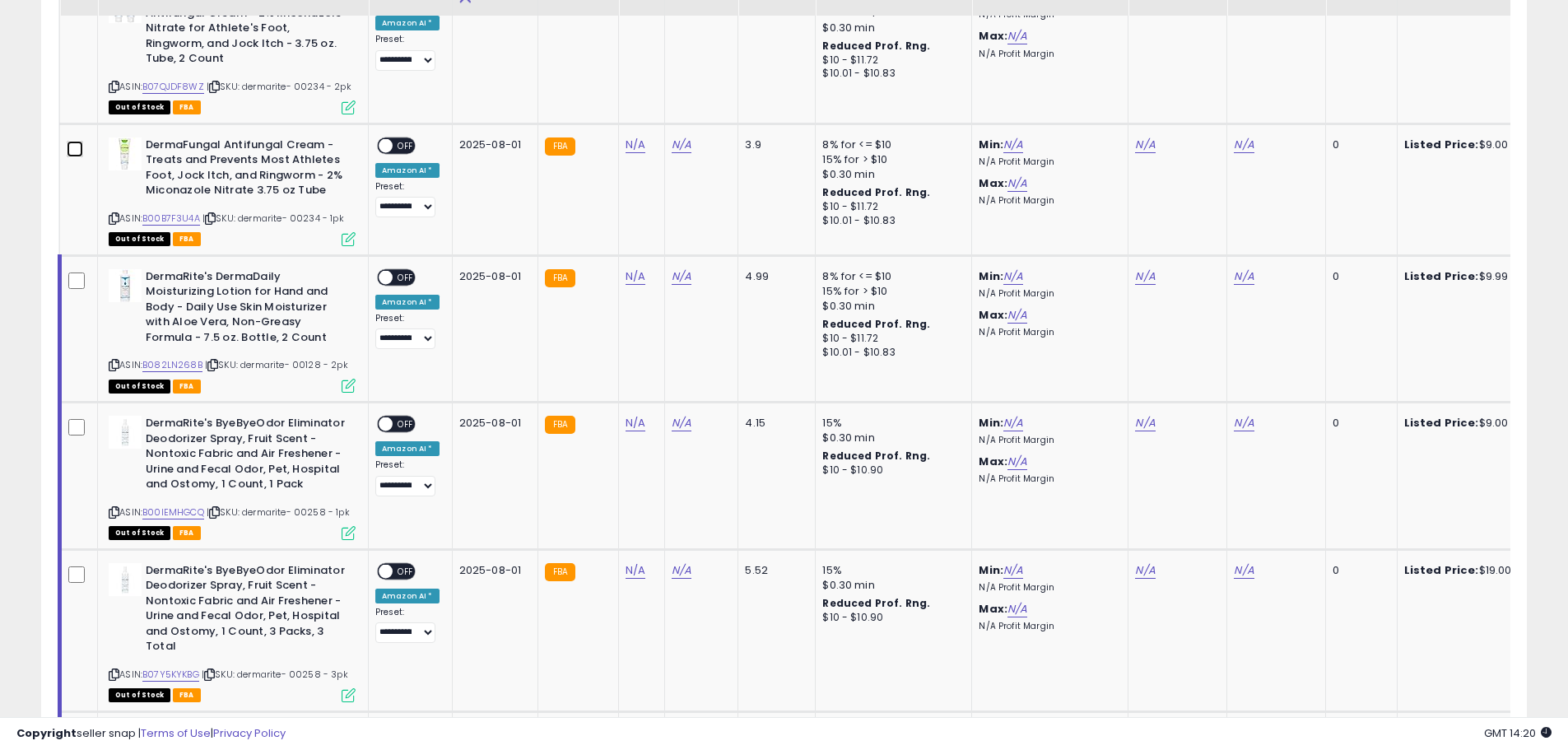 scroll, scrollTop: 2799, scrollLeft: 0, axis: vertical 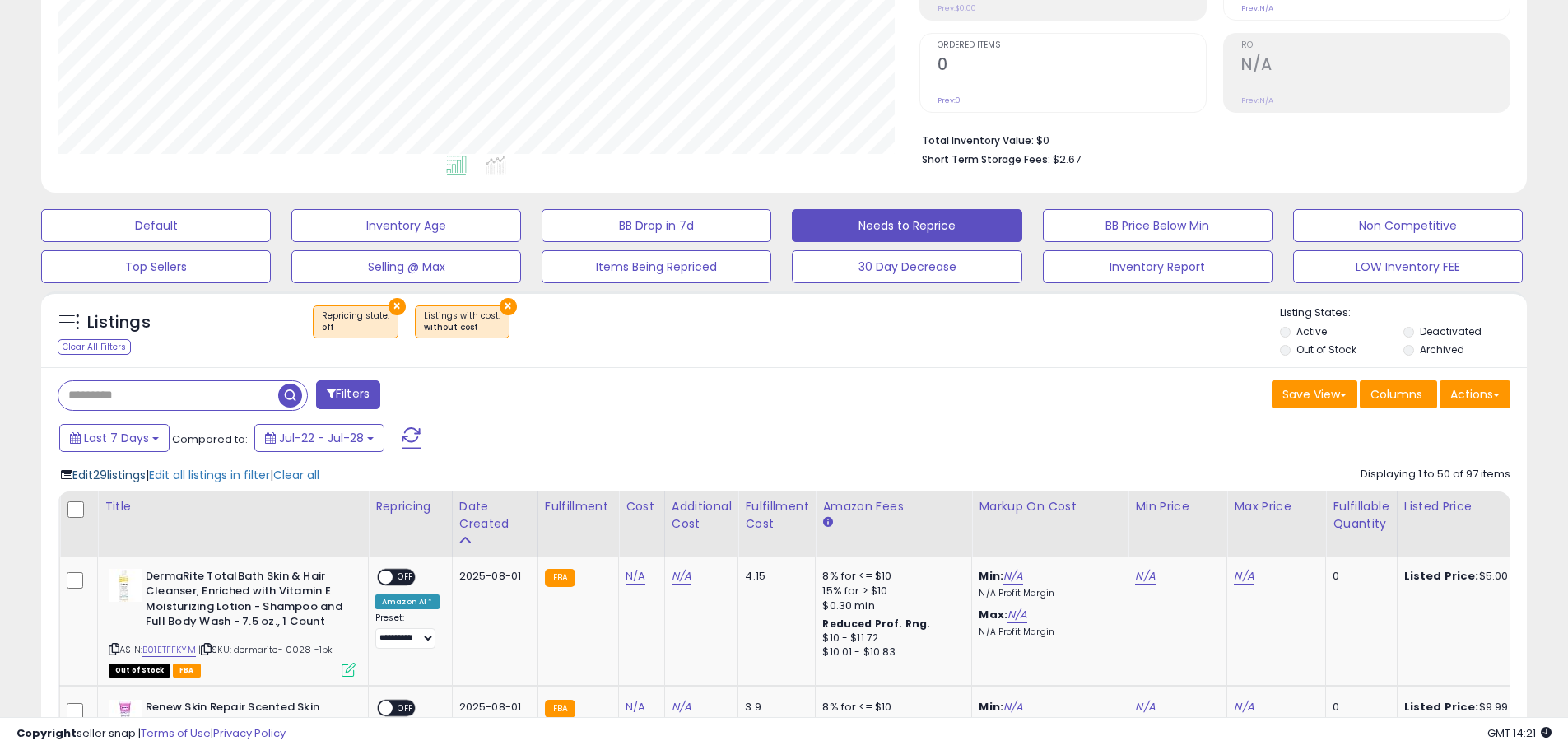 click on "Edit  29  listings" at bounding box center [109, 475] 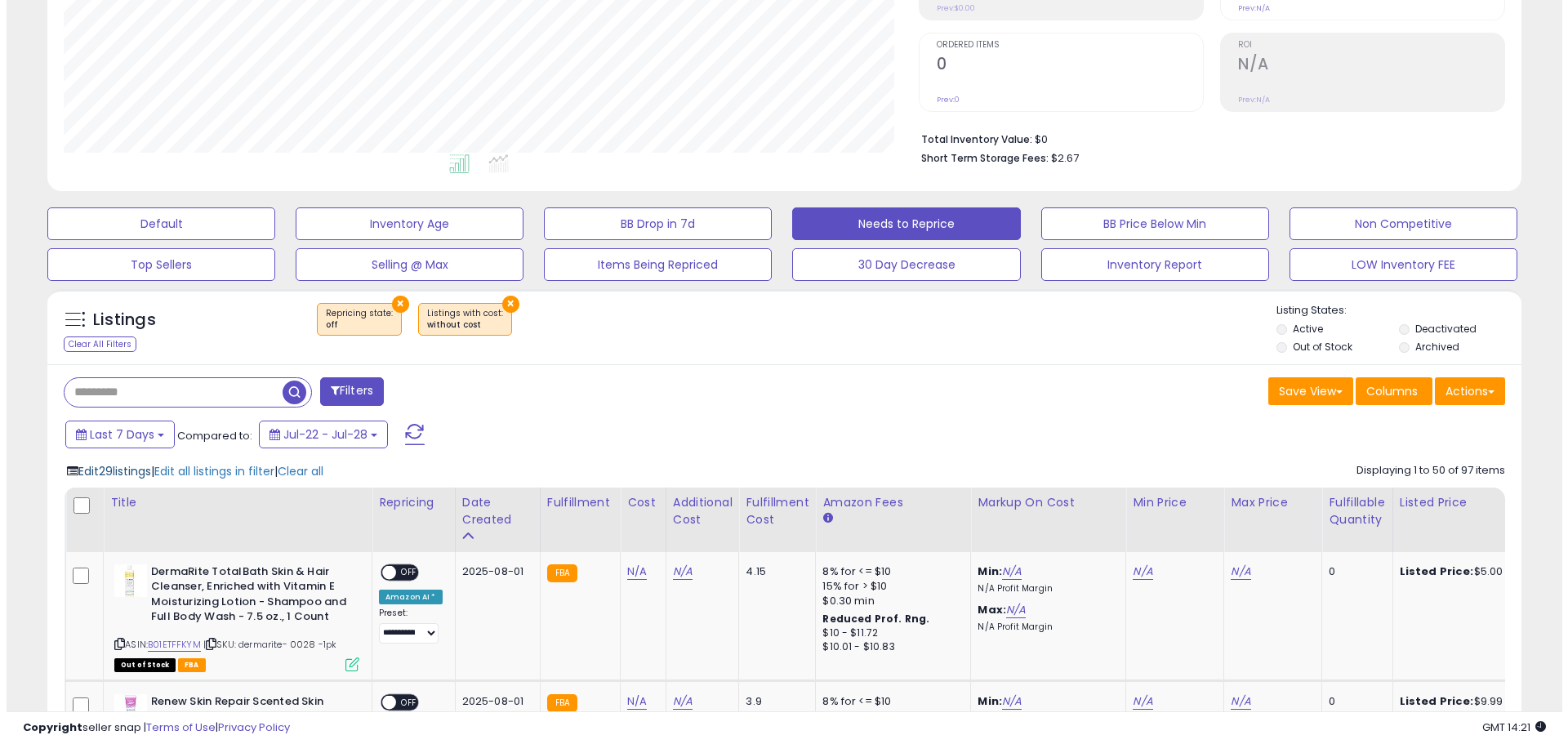 scroll, scrollTop: 816350, scrollLeft: 815804, axis: both 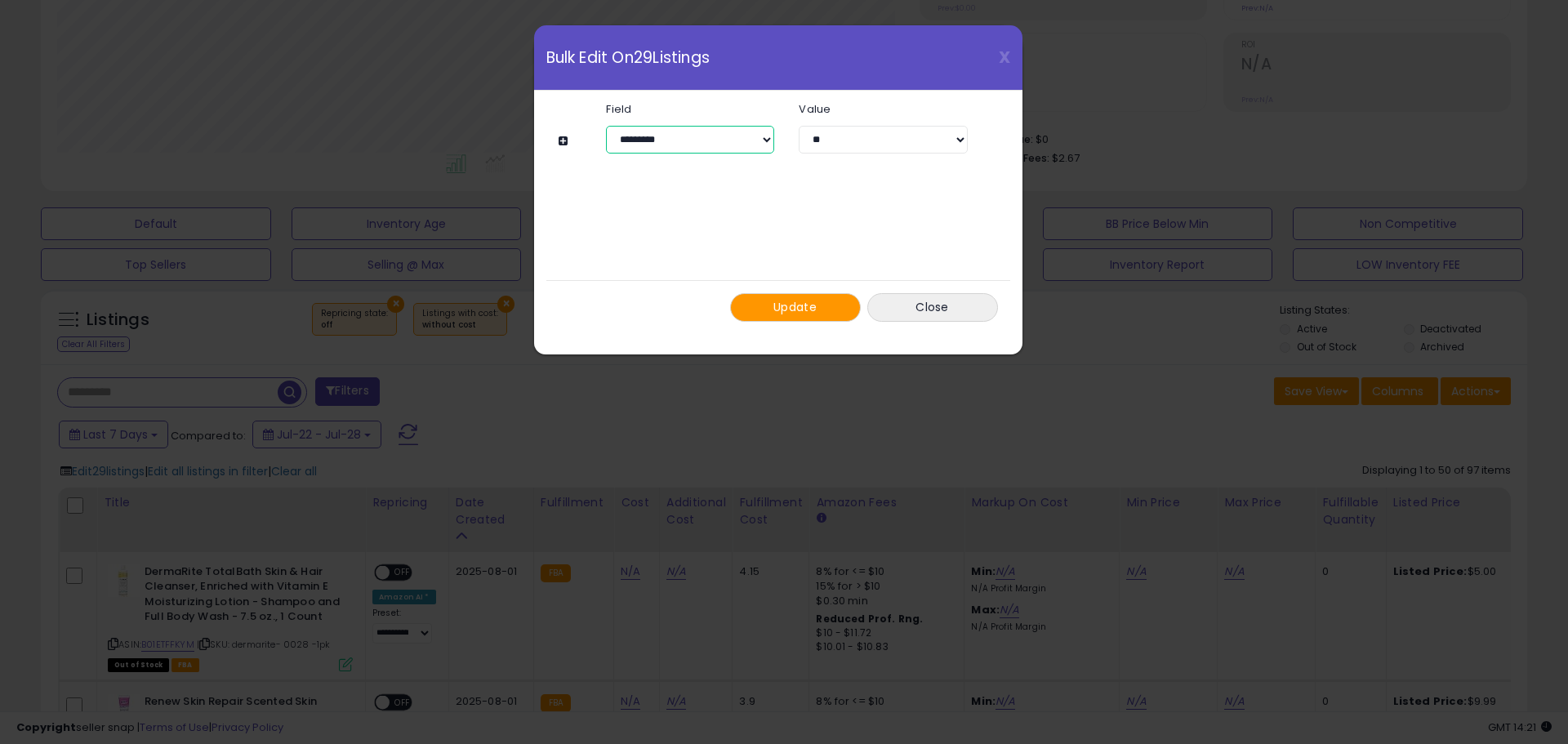 click on "**********" at bounding box center (690, 140) 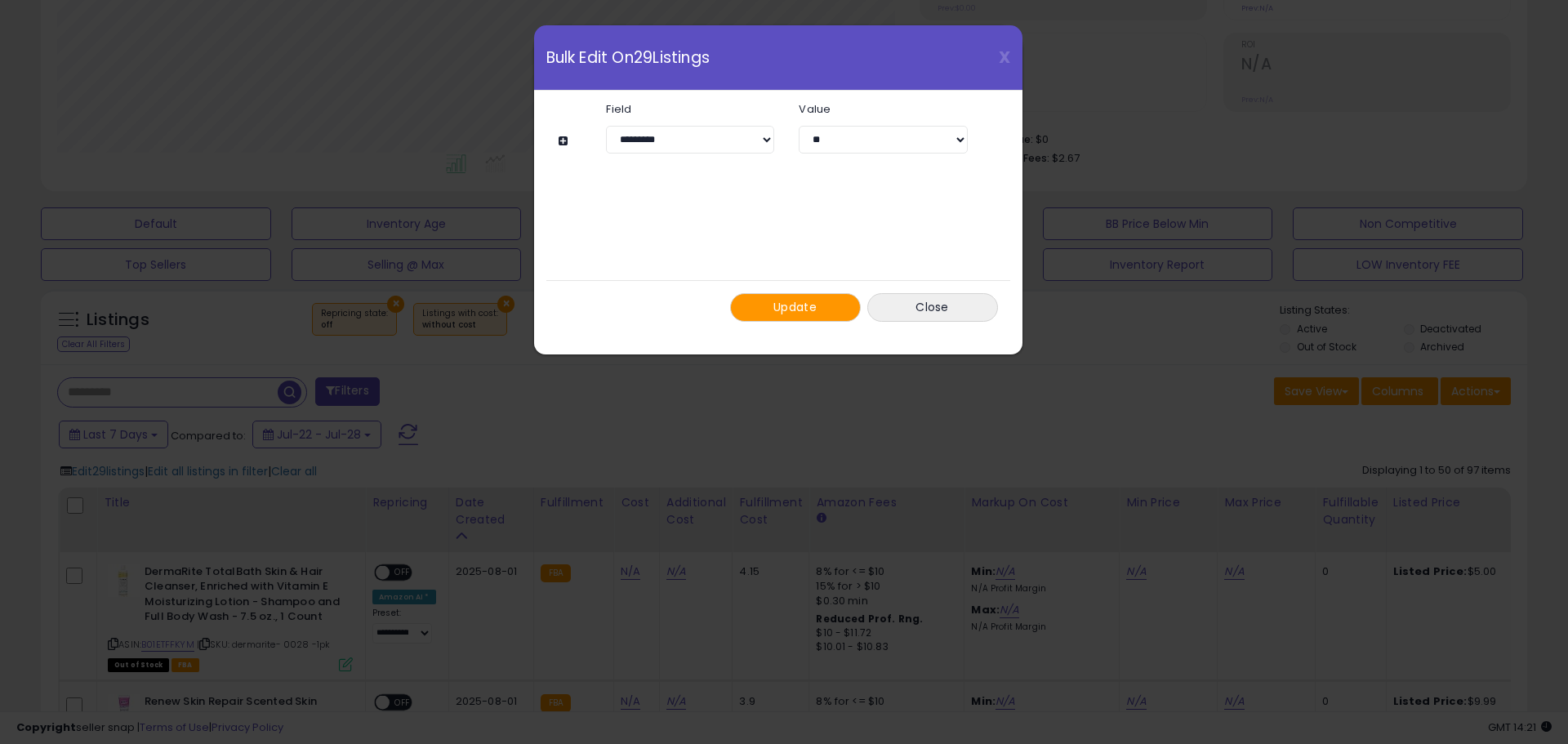 click on "X Close
Bulk Edit On  29  Listings" at bounding box center [778, 58] 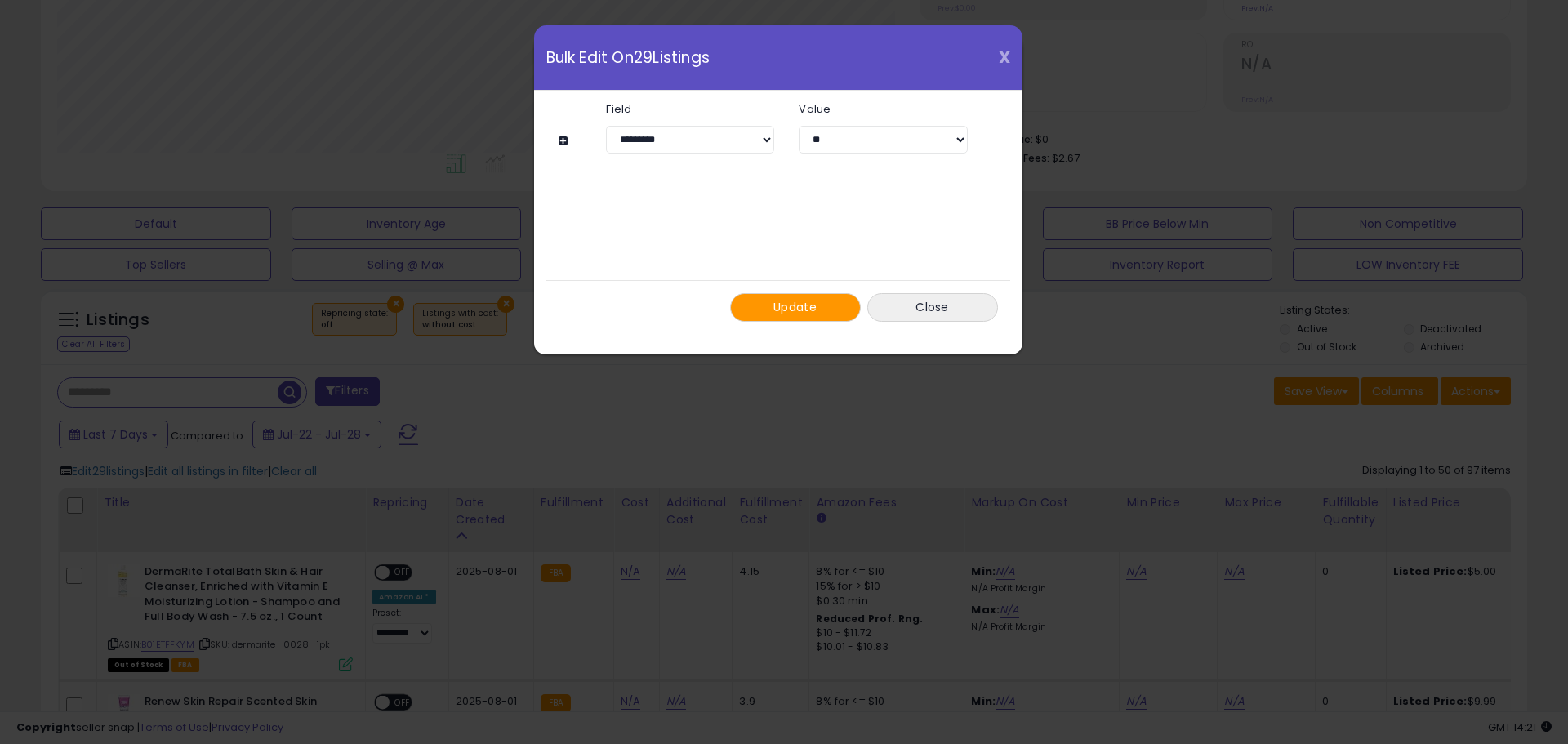 click on "X" at bounding box center [1004, 57] 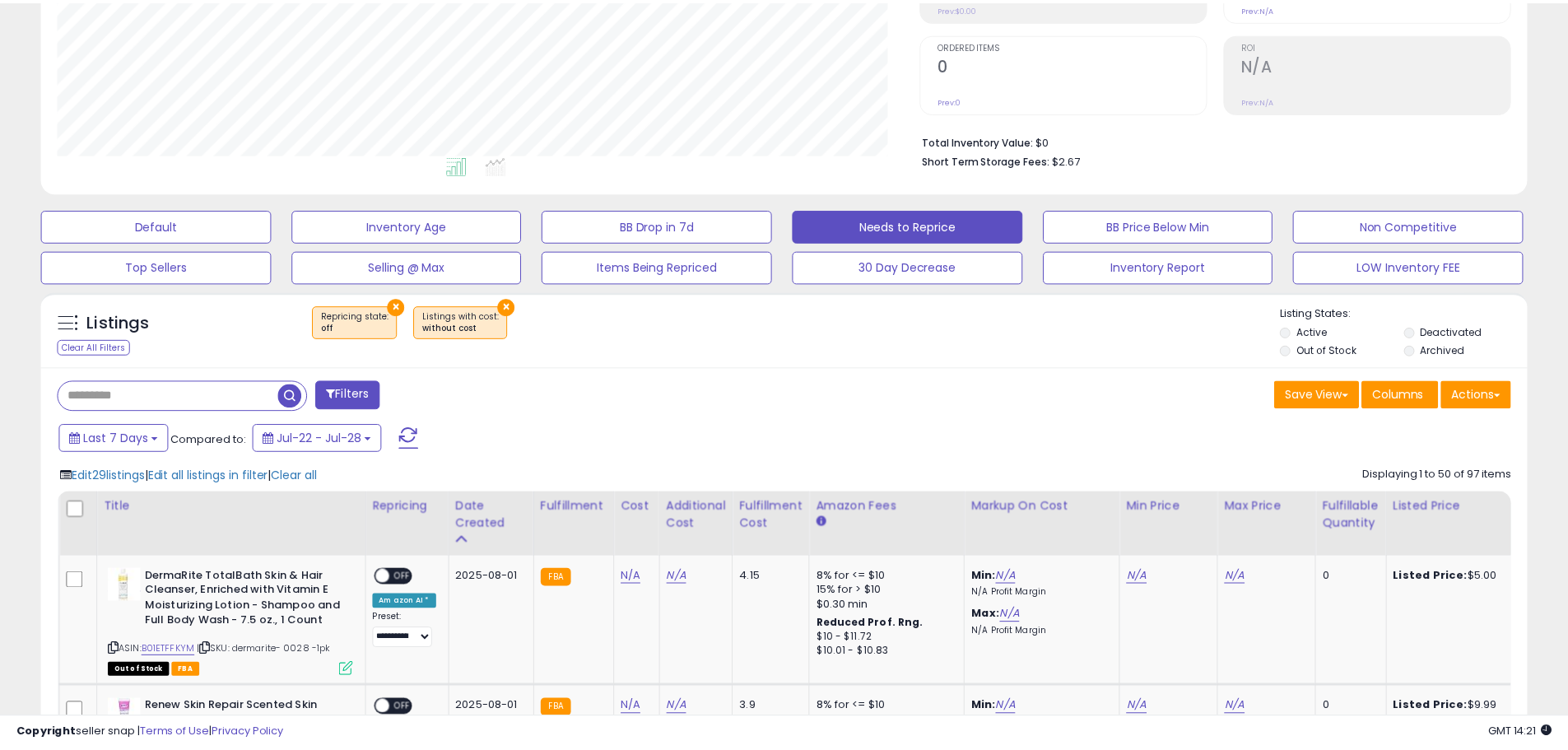scroll, scrollTop: 338, scrollLeft: 862, axis: both 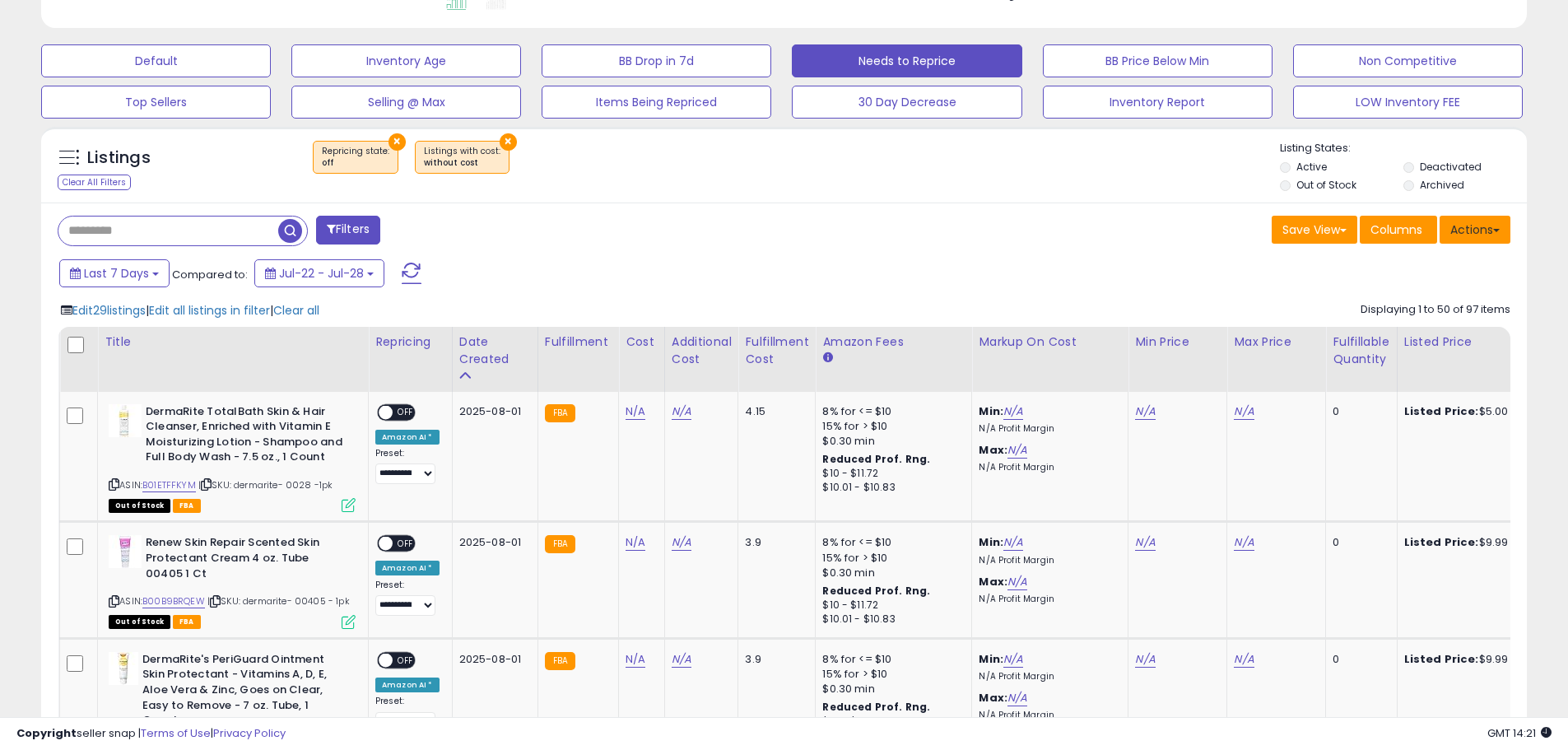 click on "Actions" at bounding box center [1475, 230] 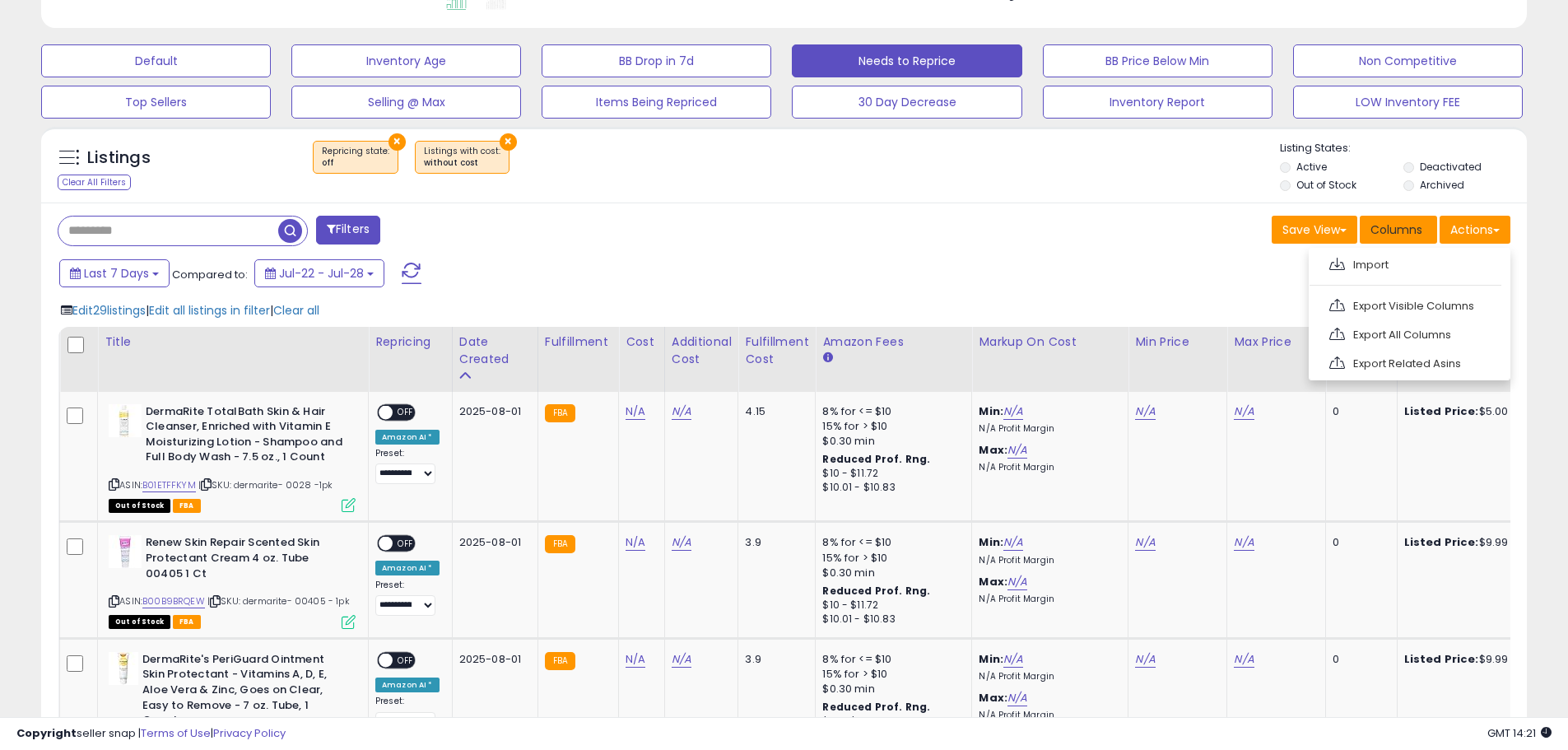 click on "Columns" at bounding box center [1398, 230] 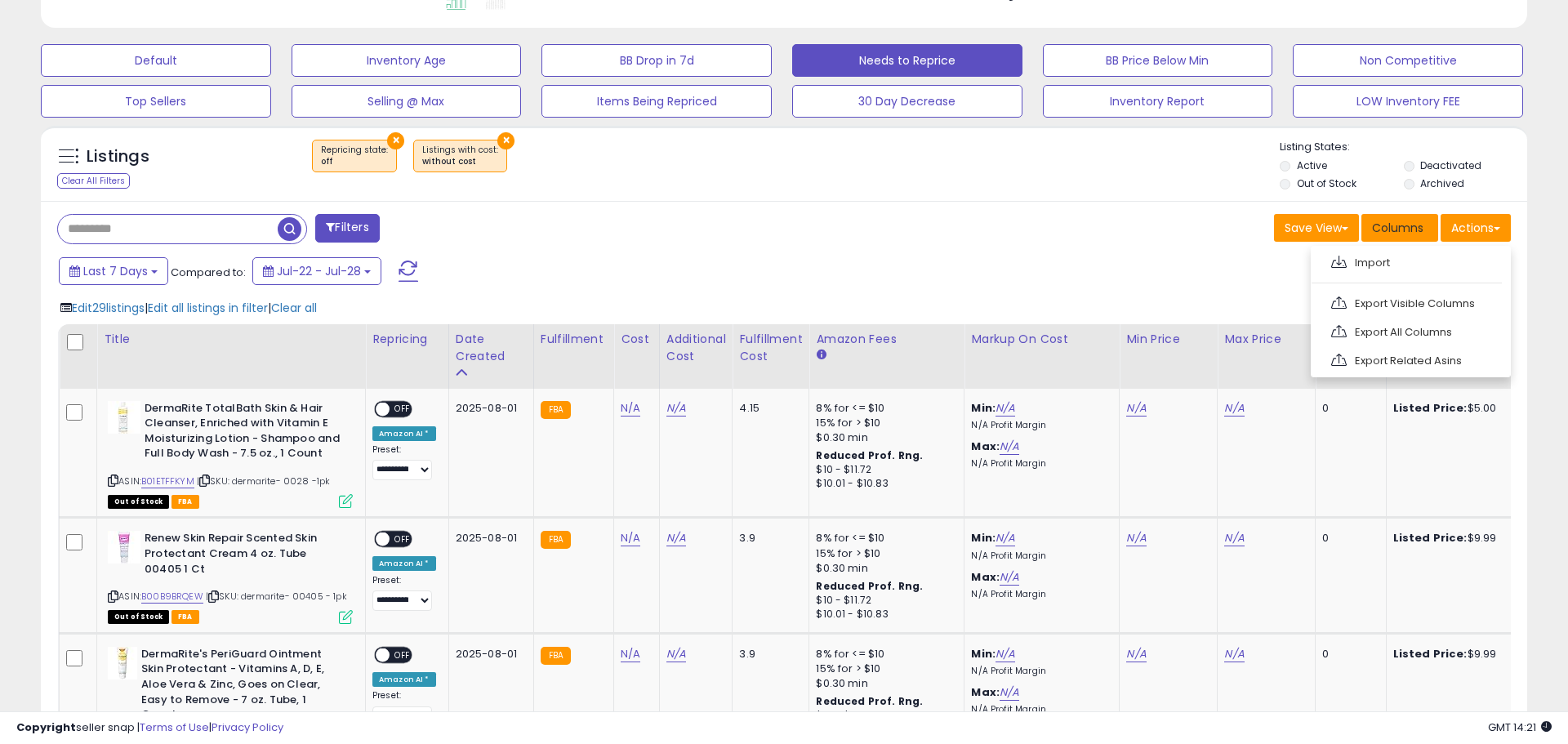 scroll, scrollTop: 816350, scrollLeft: 815804, axis: both 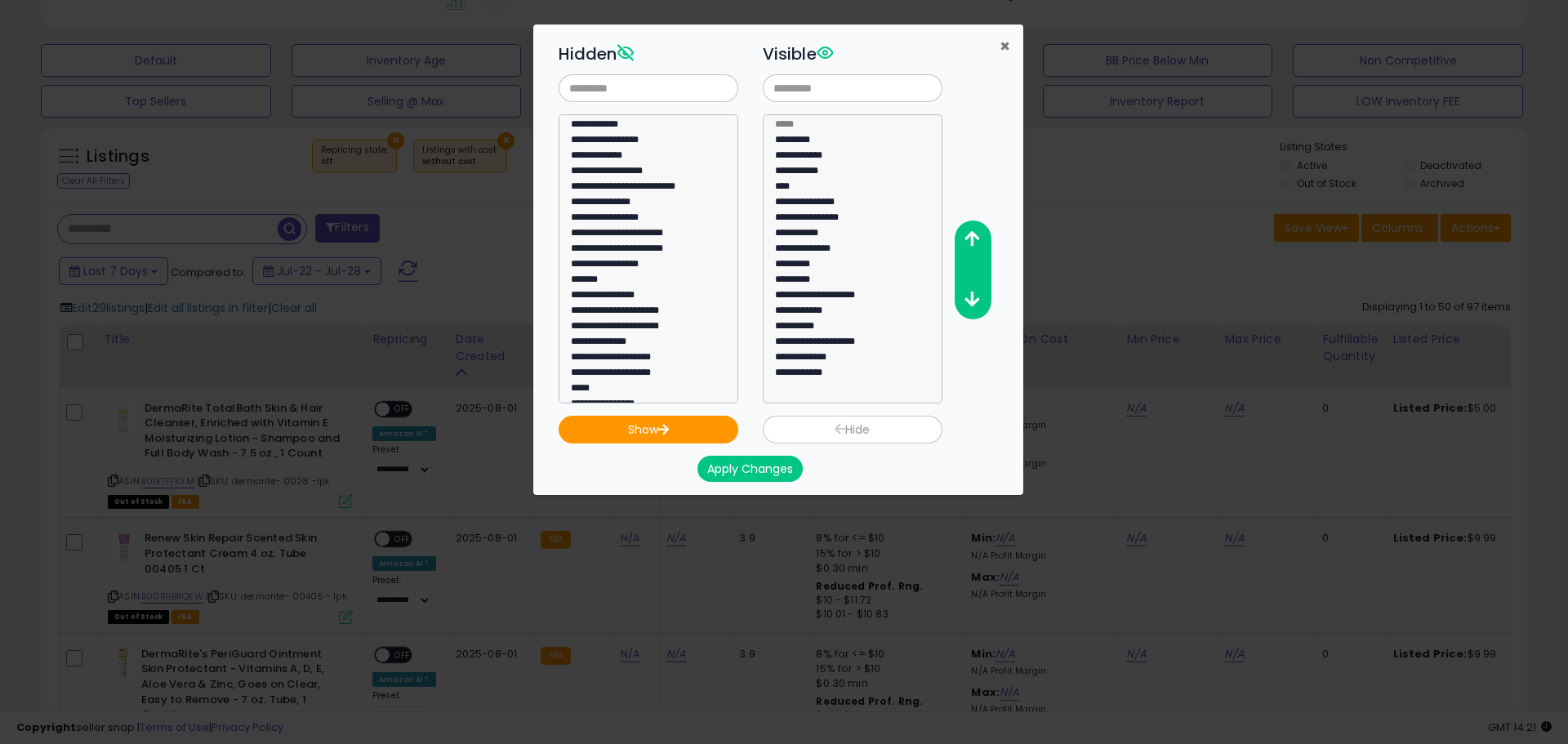 click on "×" at bounding box center [1004, 46] 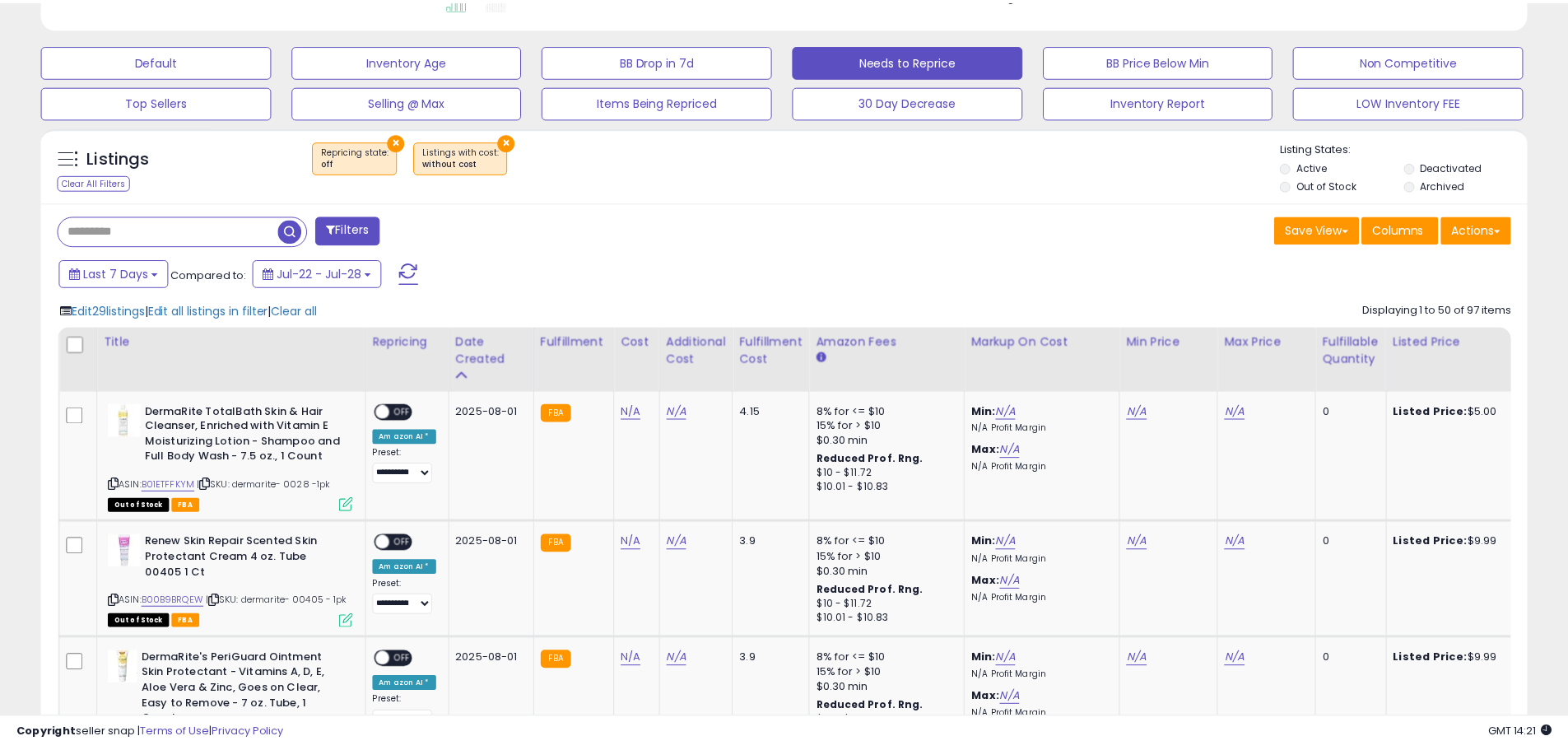 scroll, scrollTop: 338, scrollLeft: 862, axis: both 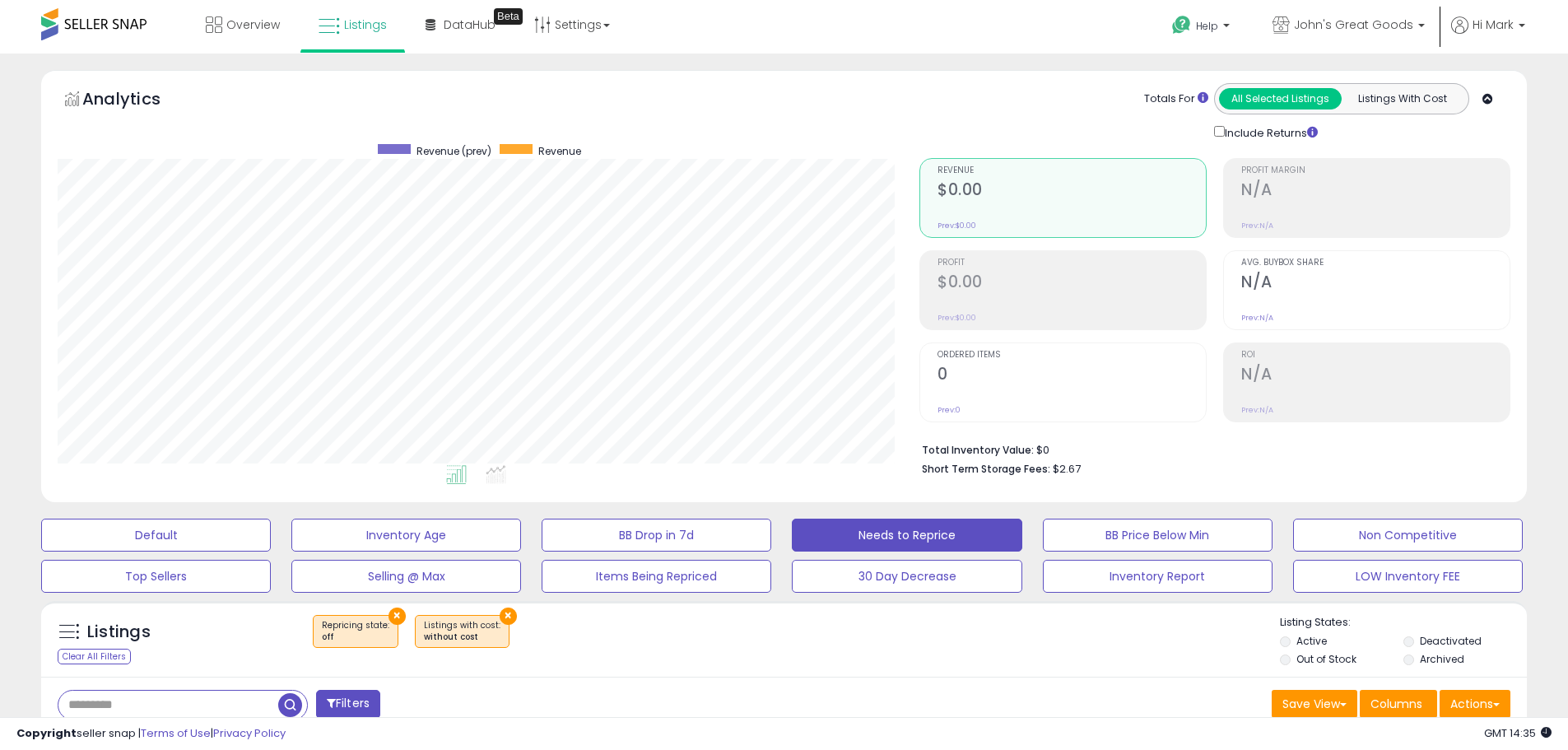 click at bounding box center (94, 24) 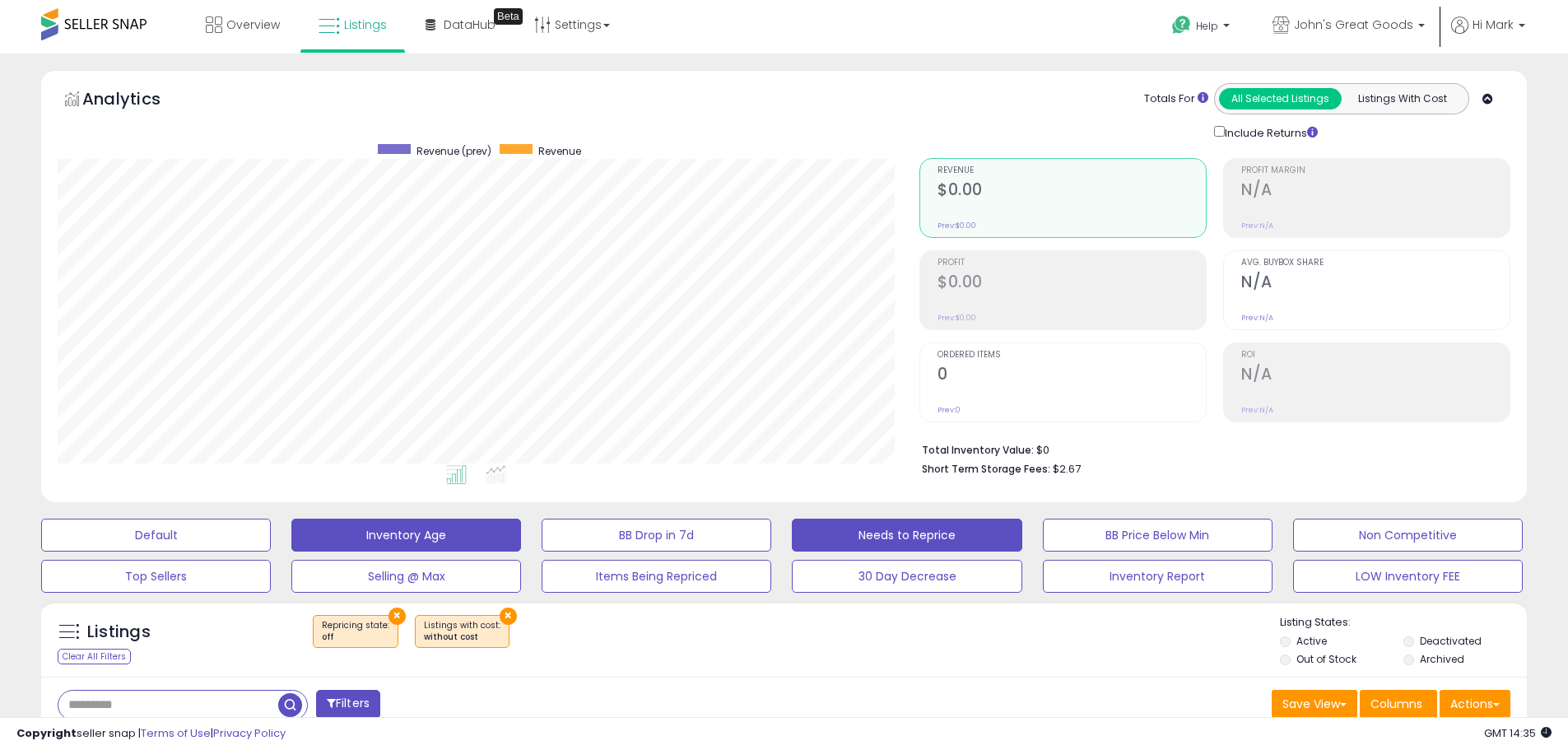click on "Inventory Age" at bounding box center [156, 535] 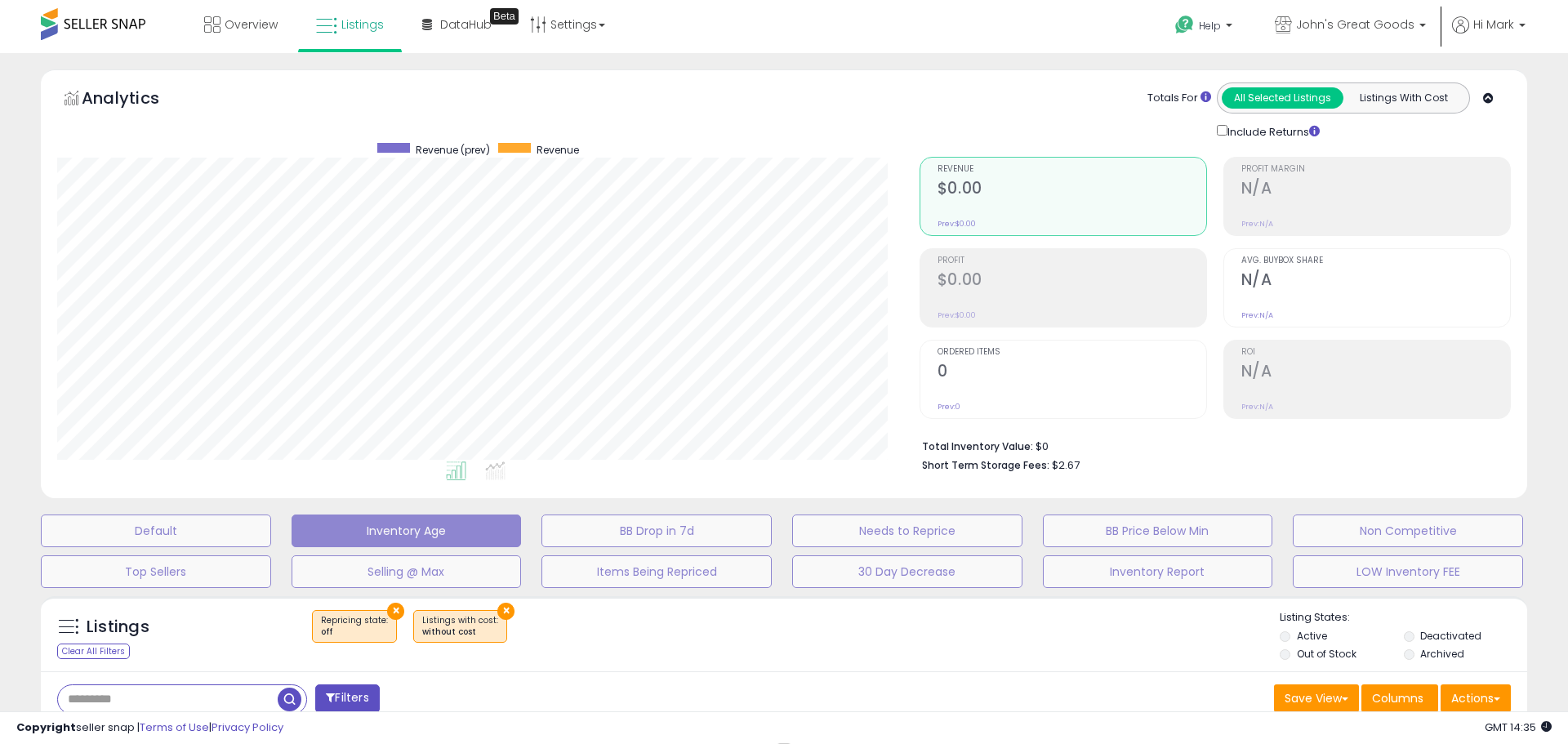 scroll, scrollTop: 816350, scrollLeft: 815804, axis: both 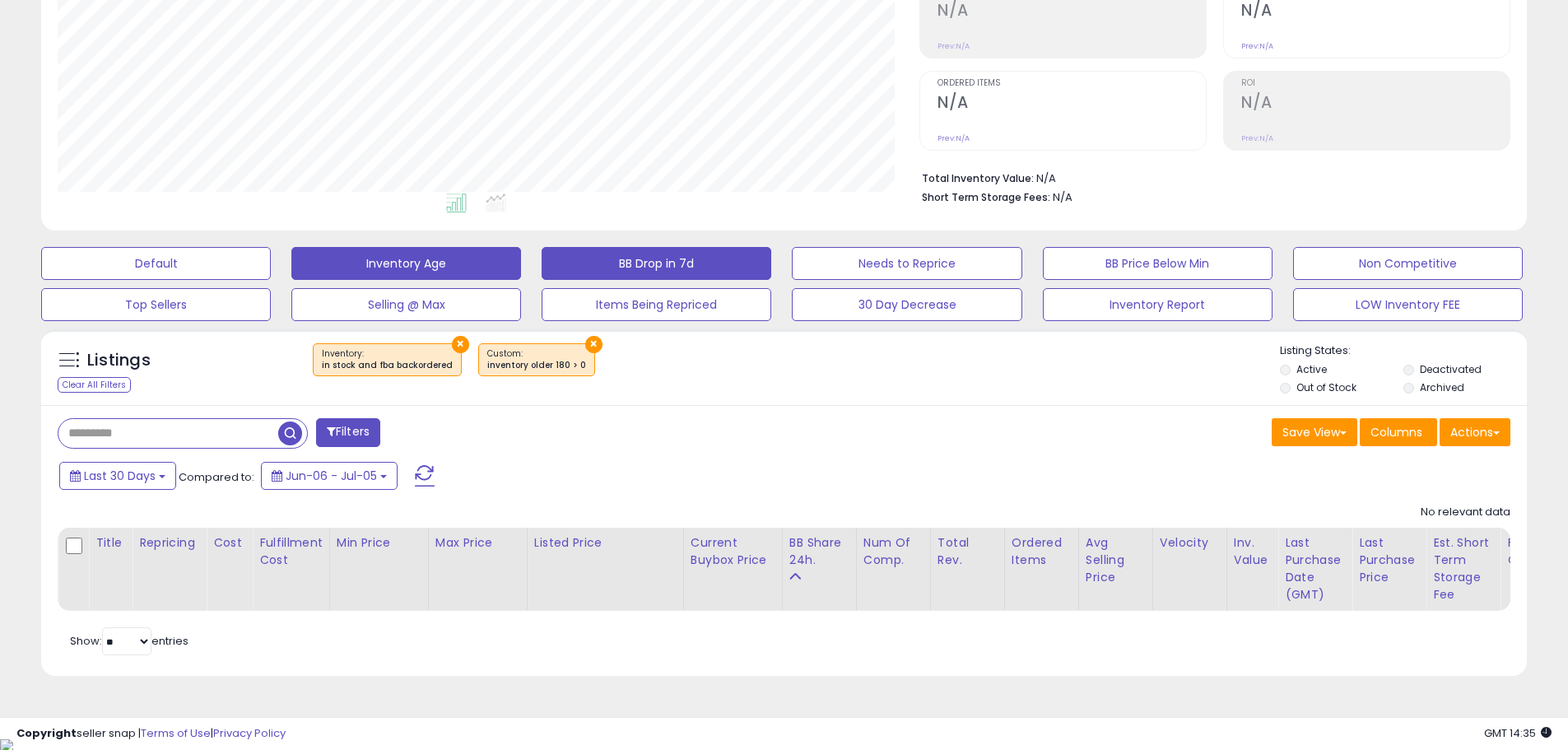 click on "BB Drop in 7d" at bounding box center (156, 263) 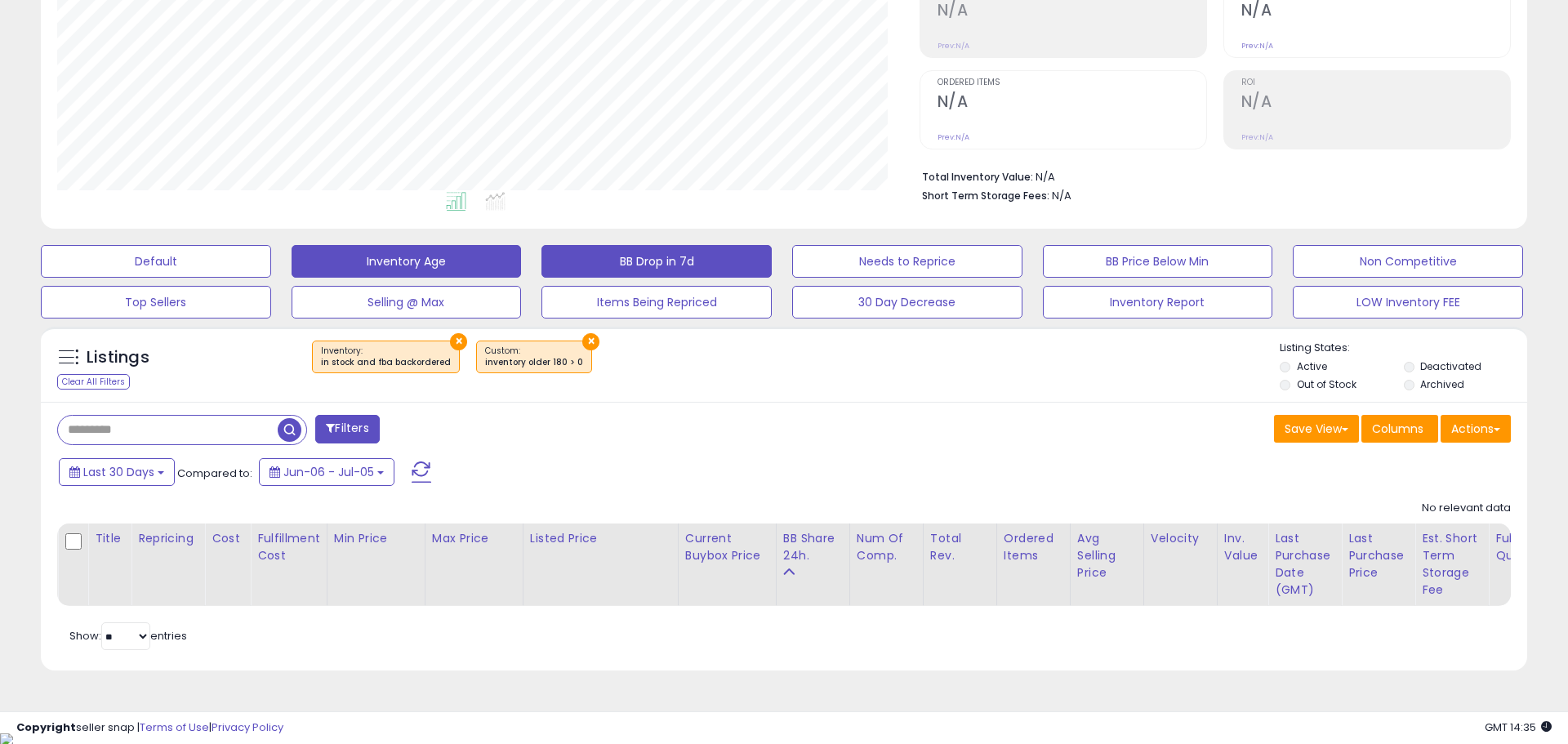 scroll, scrollTop: 816350, scrollLeft: 815804, axis: both 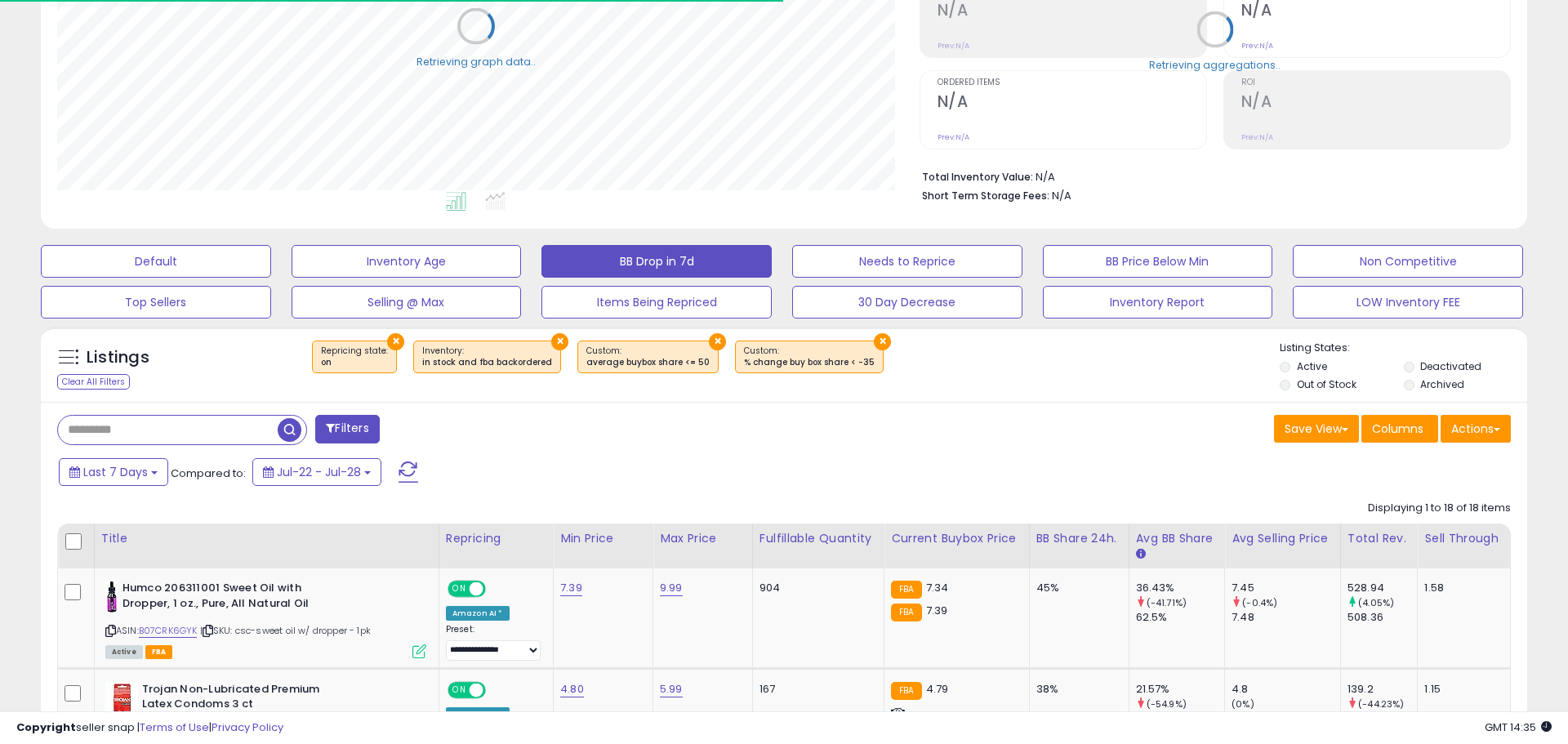 select on "**" 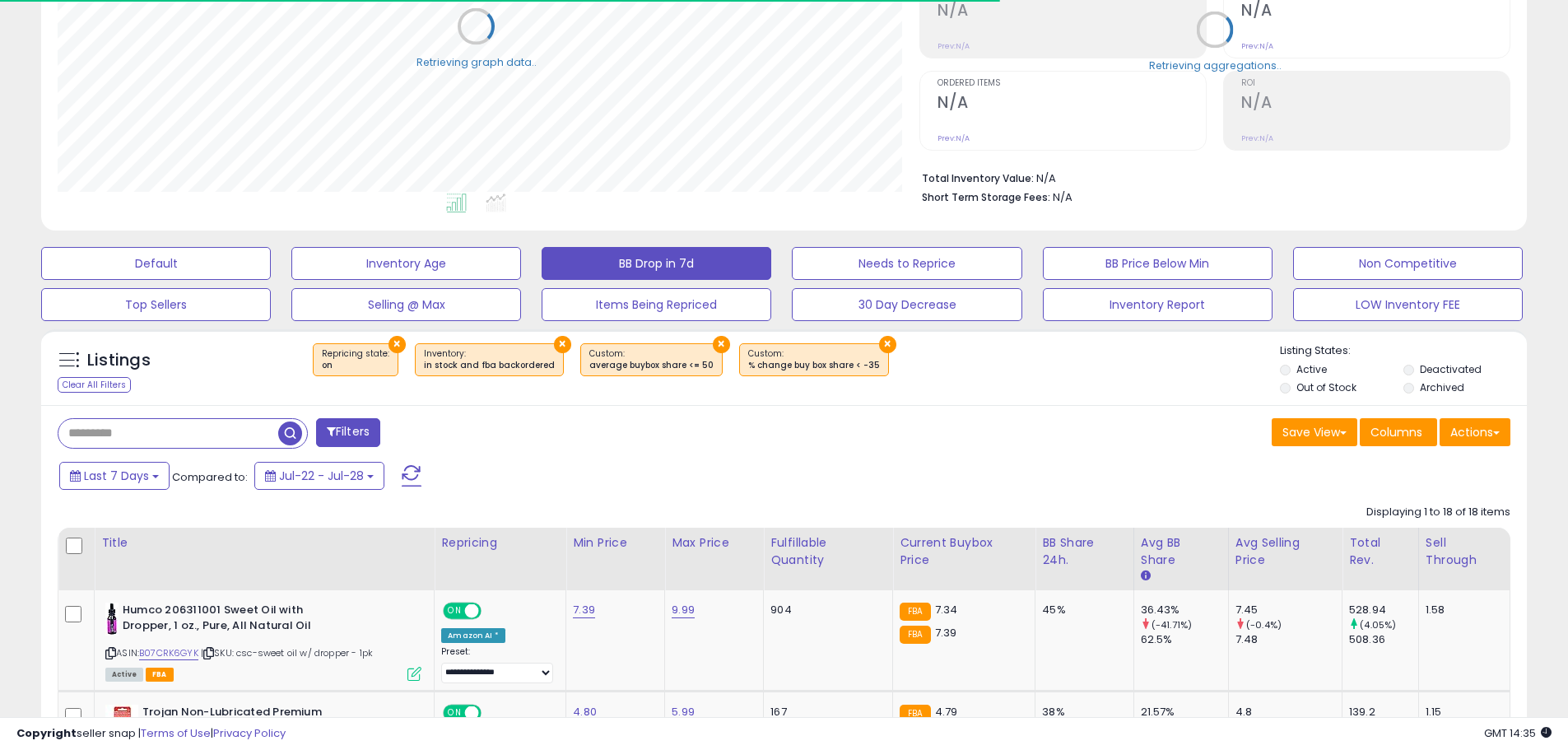 scroll, scrollTop: 338, scrollLeft: 862, axis: both 